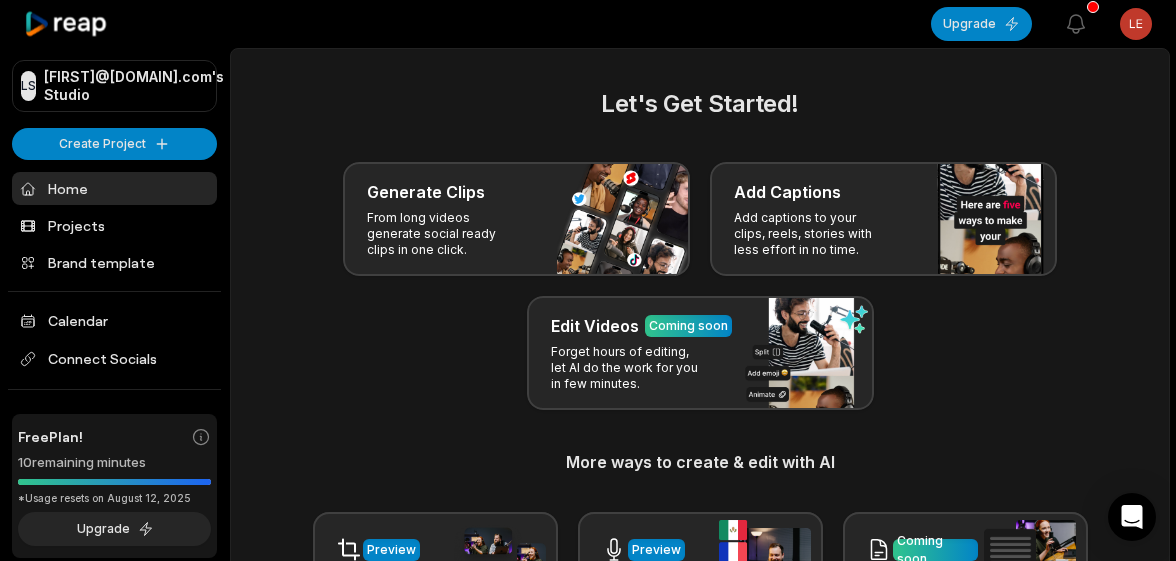 scroll, scrollTop: 0, scrollLeft: 0, axis: both 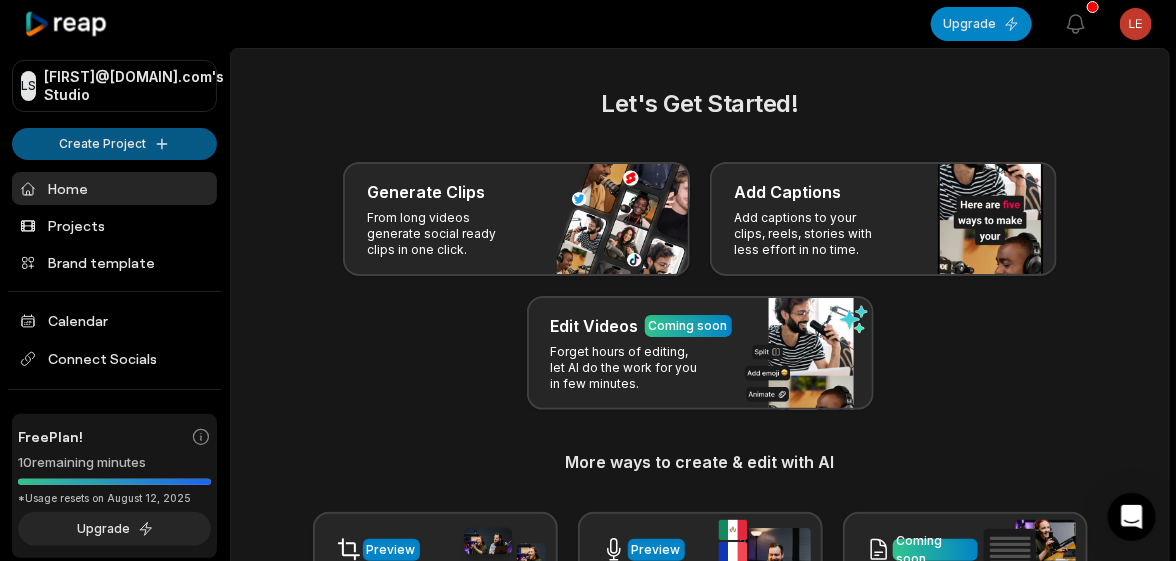 click on "[FIRST]@[DOMAIN].com's Studio Create Project Home Projects Brand template Calendar Connect Socials Free Plan! 10 remaining minutes *Usage resets on [DATE], [YEAR] Upgrade Help Privacy Terms Open sidebar Upgrade View notifications Open user menu Let's Get Started! Generate Clips From long videos generate social ready clips in one click. Add Captions Add captions to your clips, reels, stories with less effort in no time. Edit Videos Coming soon Forget hours of editing, let AI do the work for you in few minutes. More ways to create & edit with AI Preview Auto Reframe Preview AI Dubbing Coming soon Transcription Coming soon Noise removal Recent Projects View all Made with in [CITY]" at bounding box center [588, 280] 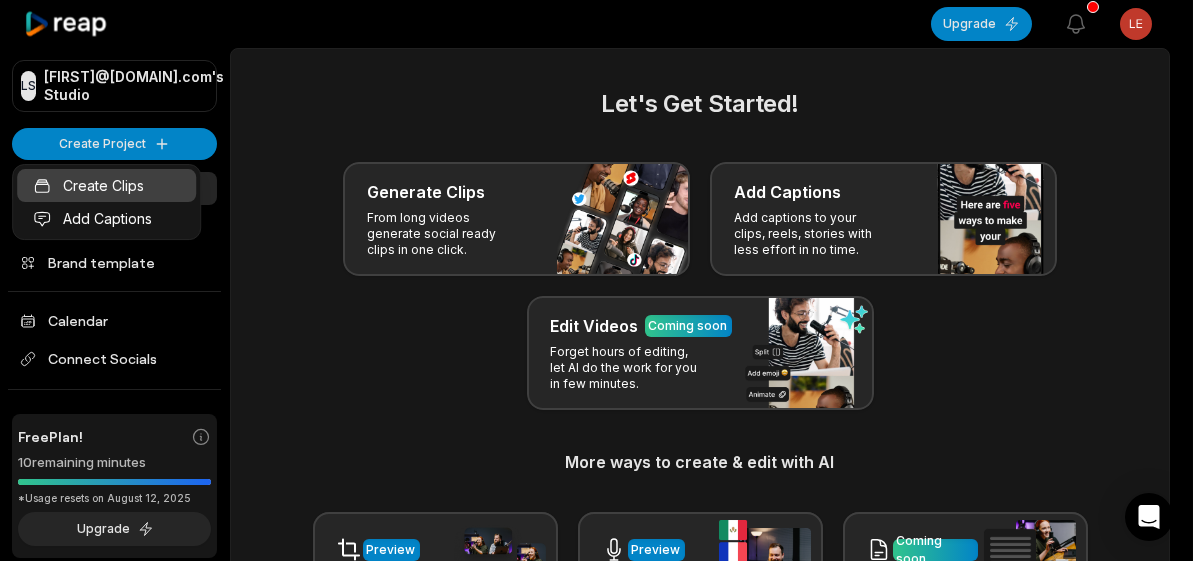 click on "Create Clips" at bounding box center (106, 185) 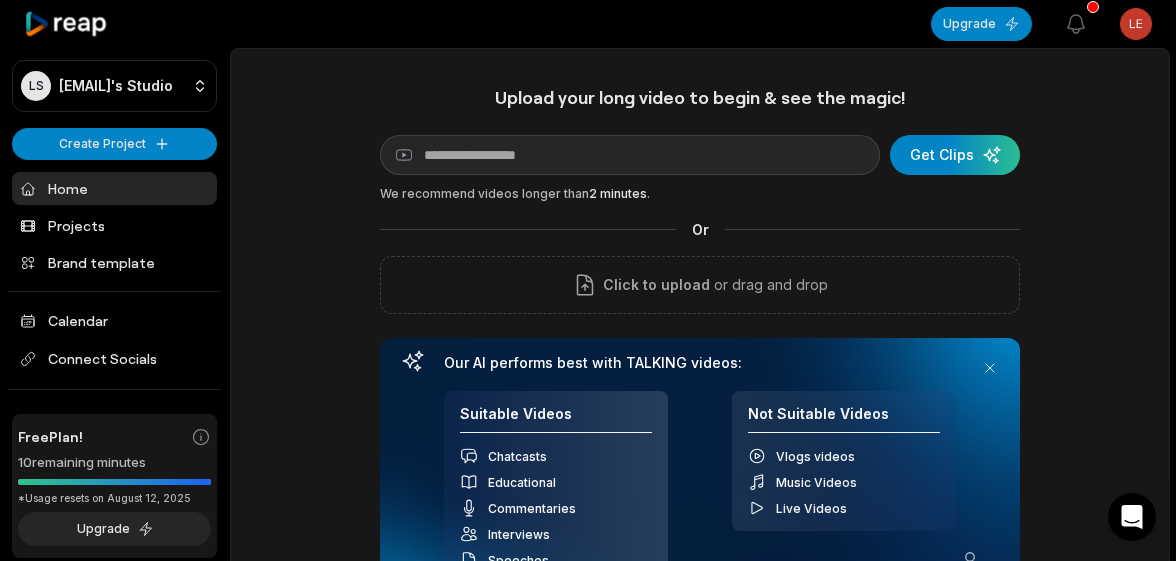 scroll, scrollTop: 0, scrollLeft: 0, axis: both 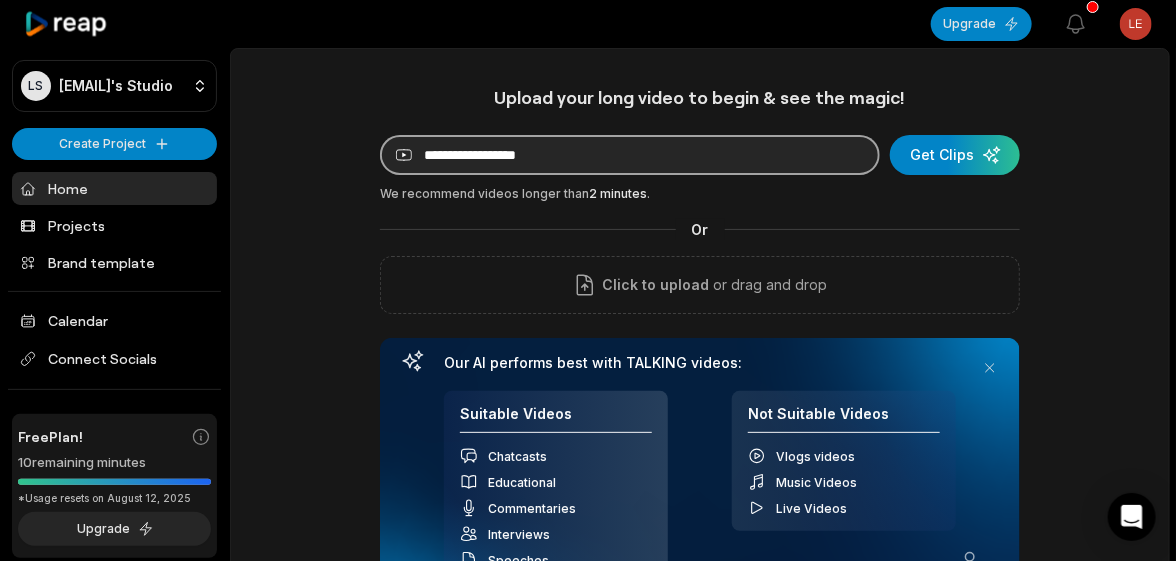 click at bounding box center (630, 155) 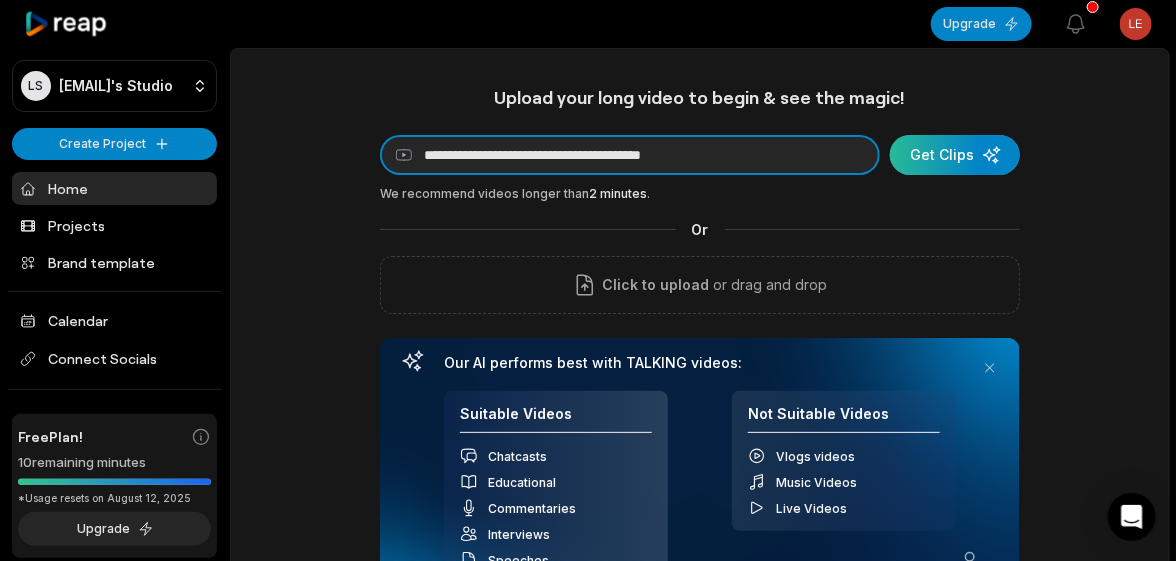 type on "**********" 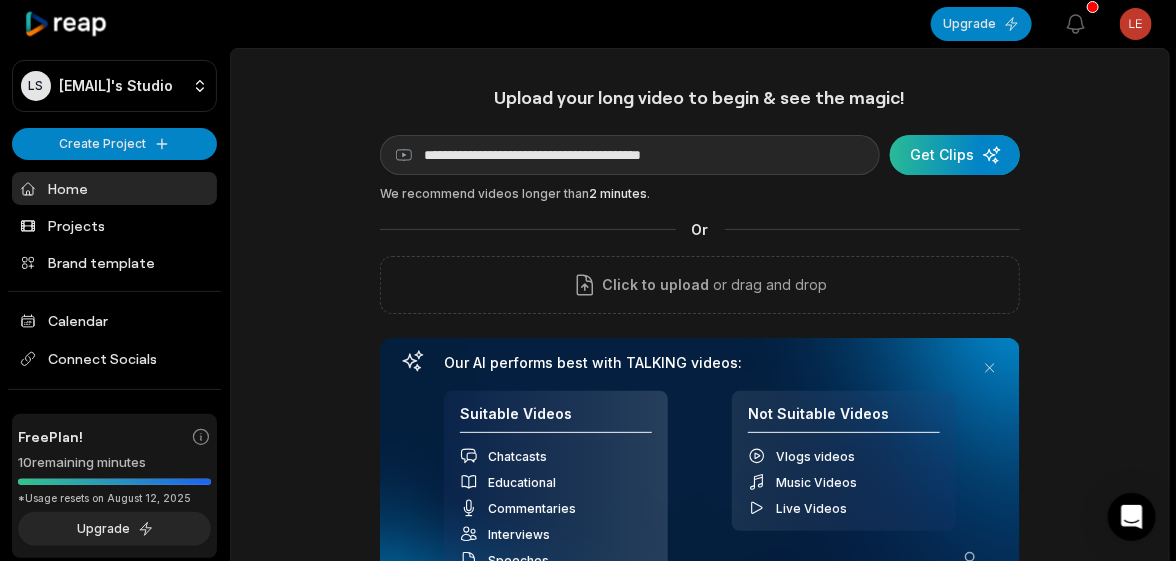 click at bounding box center (955, 155) 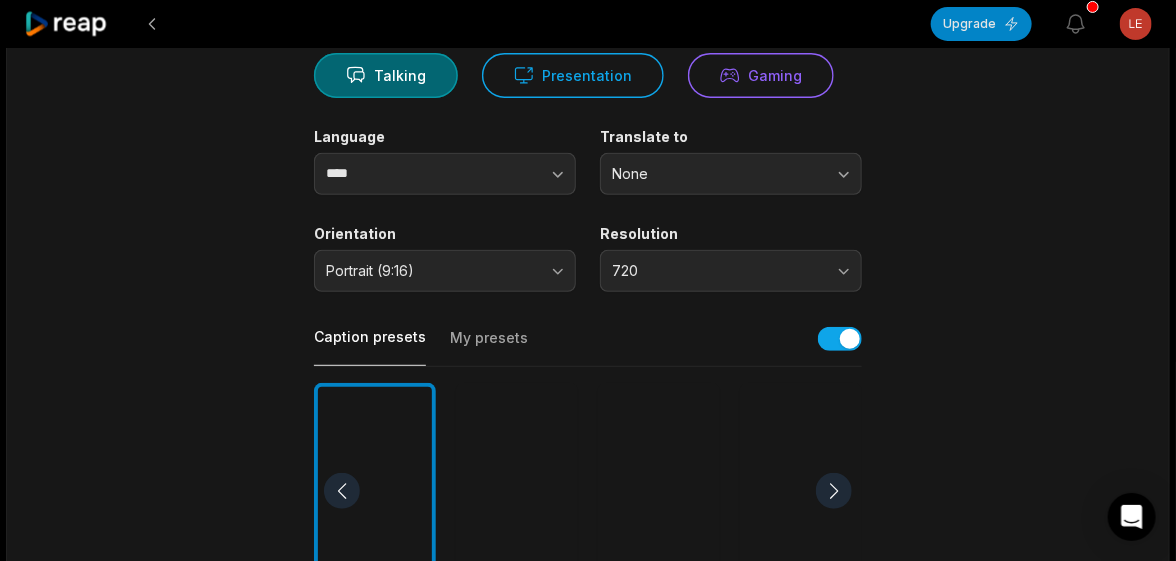 scroll, scrollTop: 300, scrollLeft: 0, axis: vertical 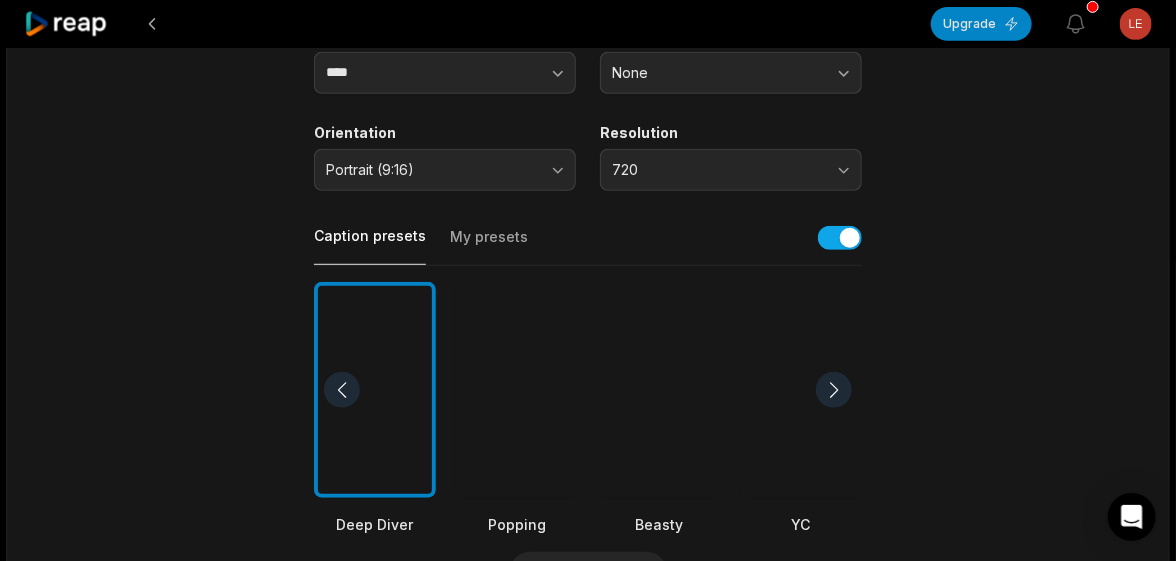 click at bounding box center (659, 390) 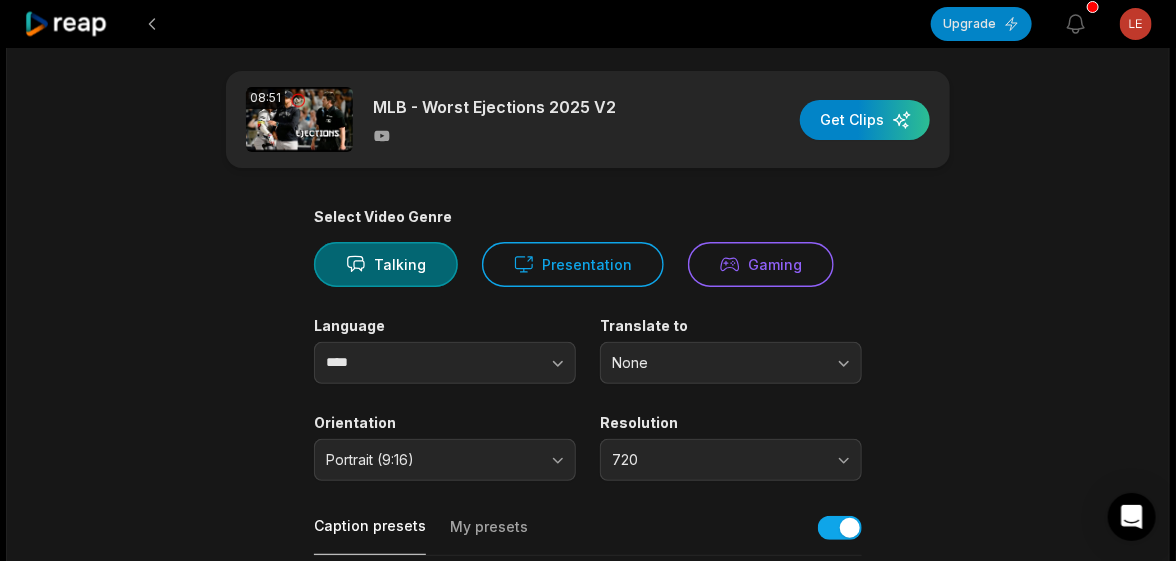 scroll, scrollTop: 0, scrollLeft: 0, axis: both 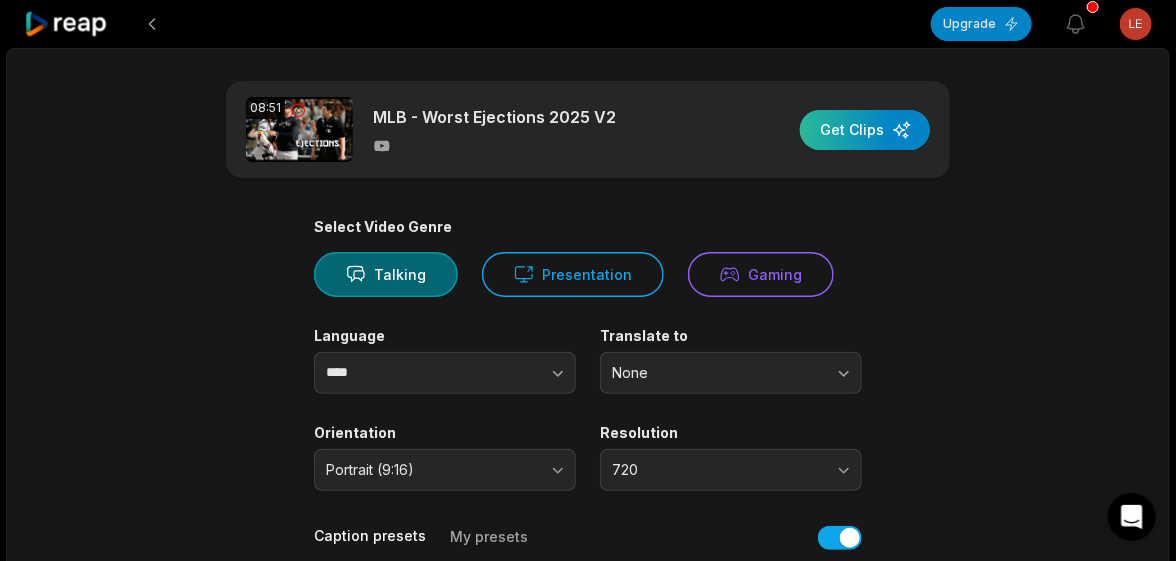 click at bounding box center [865, 130] 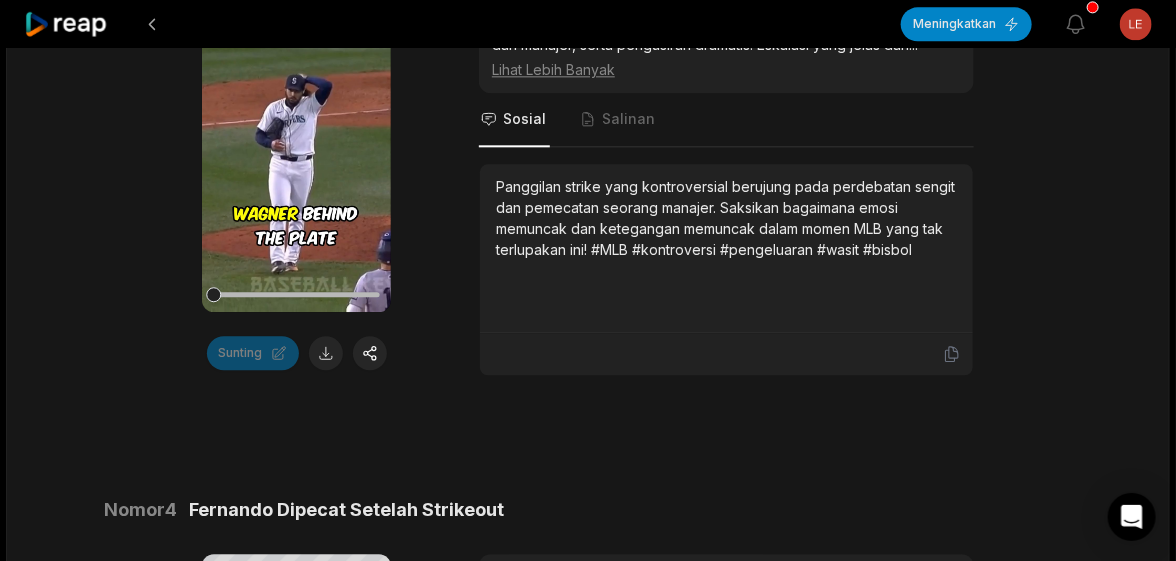 scroll, scrollTop: 1599, scrollLeft: 0, axis: vertical 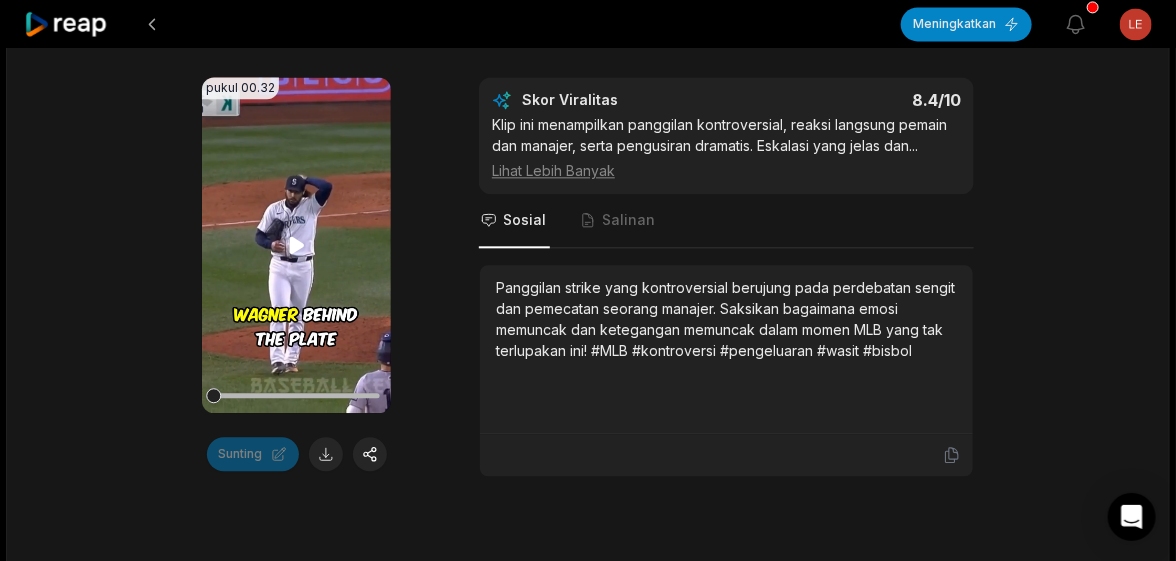 click 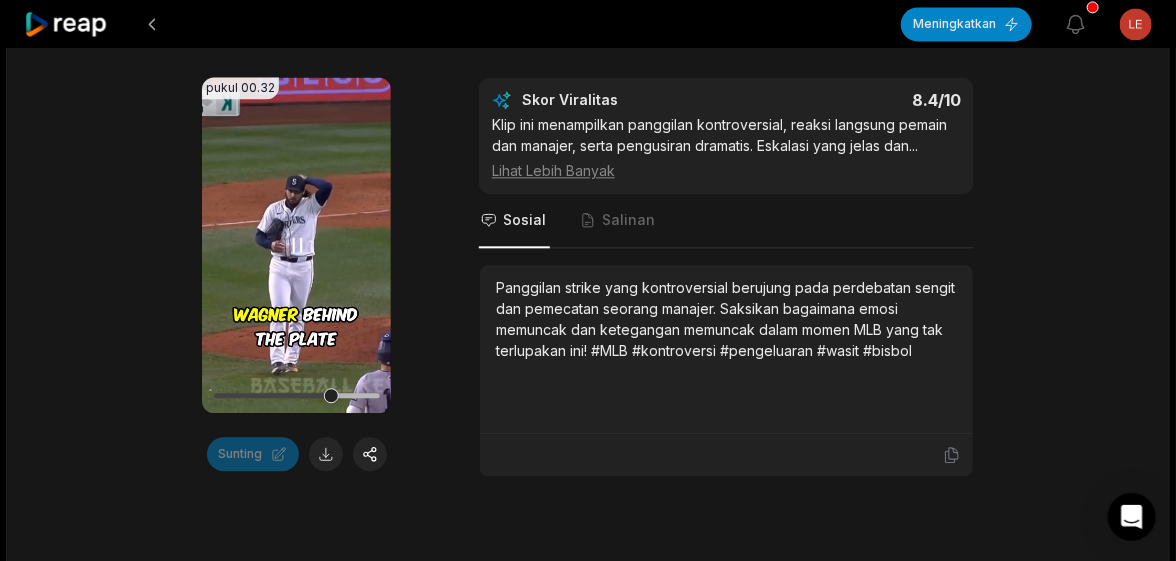 click 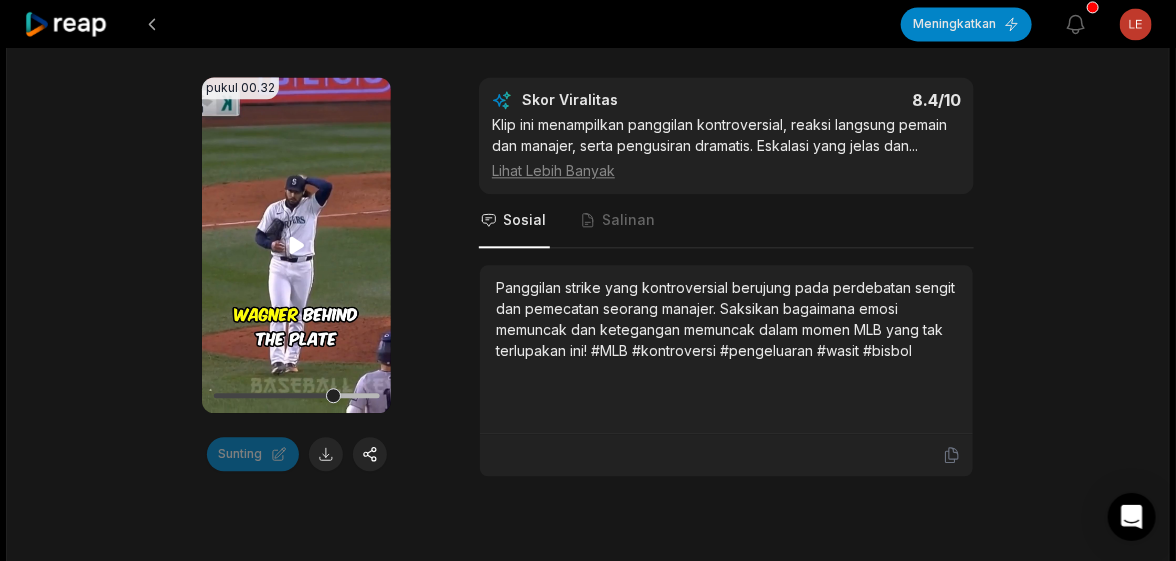 click 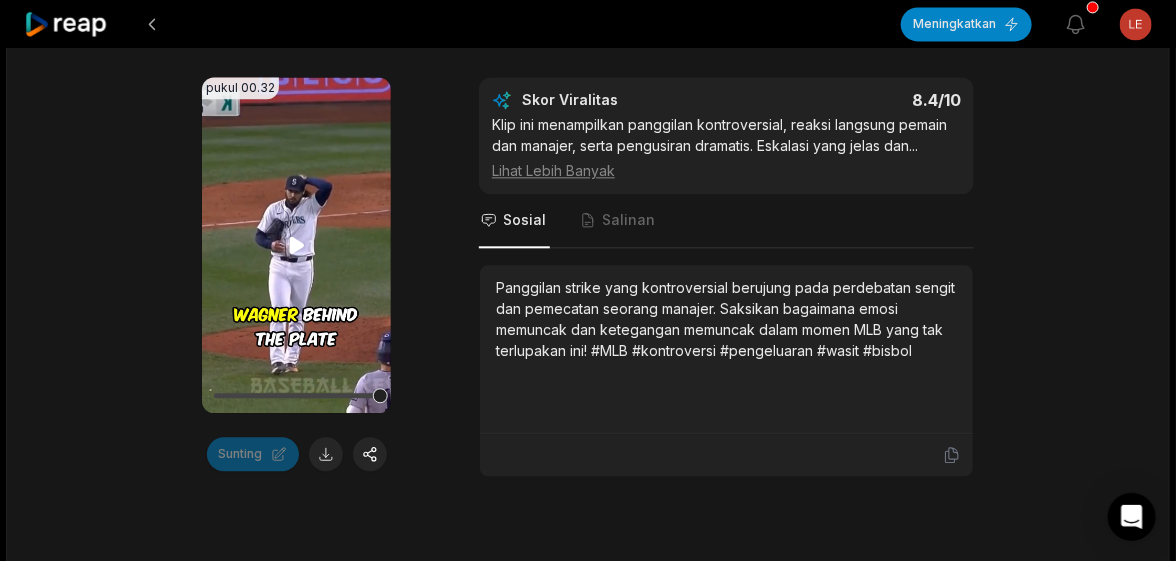 click 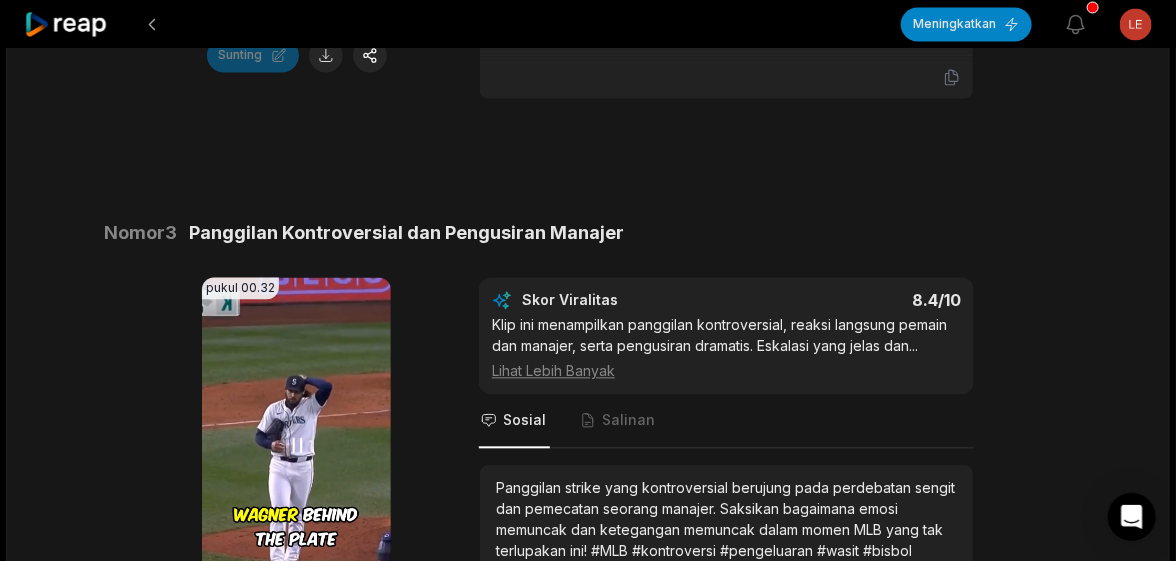 scroll, scrollTop: 899, scrollLeft: 0, axis: vertical 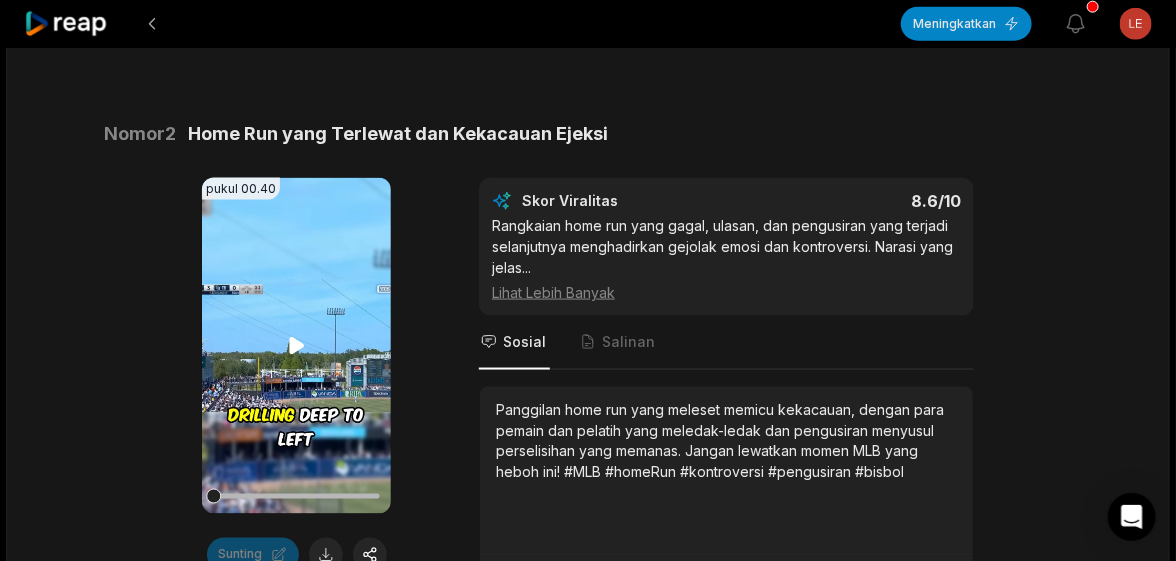 click on "Peramban Anda tidak mendukung format mp4." at bounding box center (296, 346) 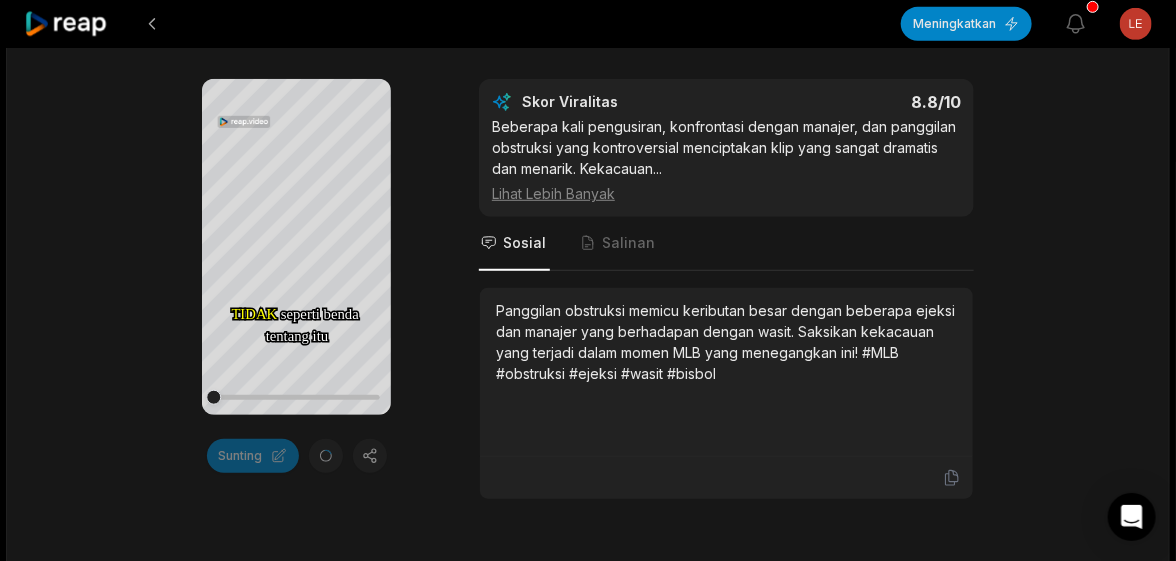 scroll, scrollTop: 300, scrollLeft: 0, axis: vertical 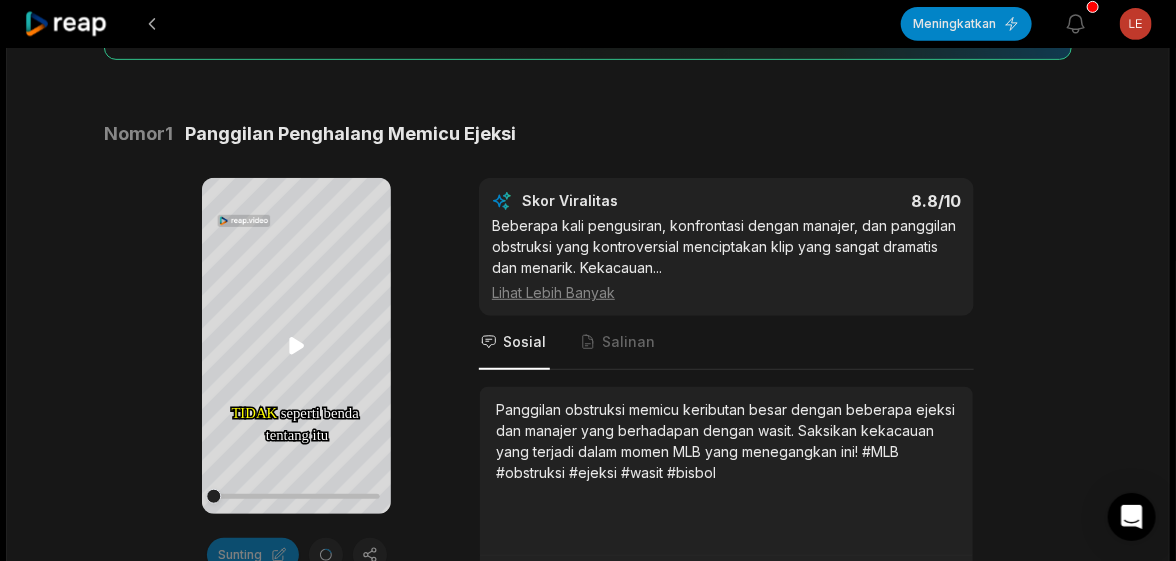click 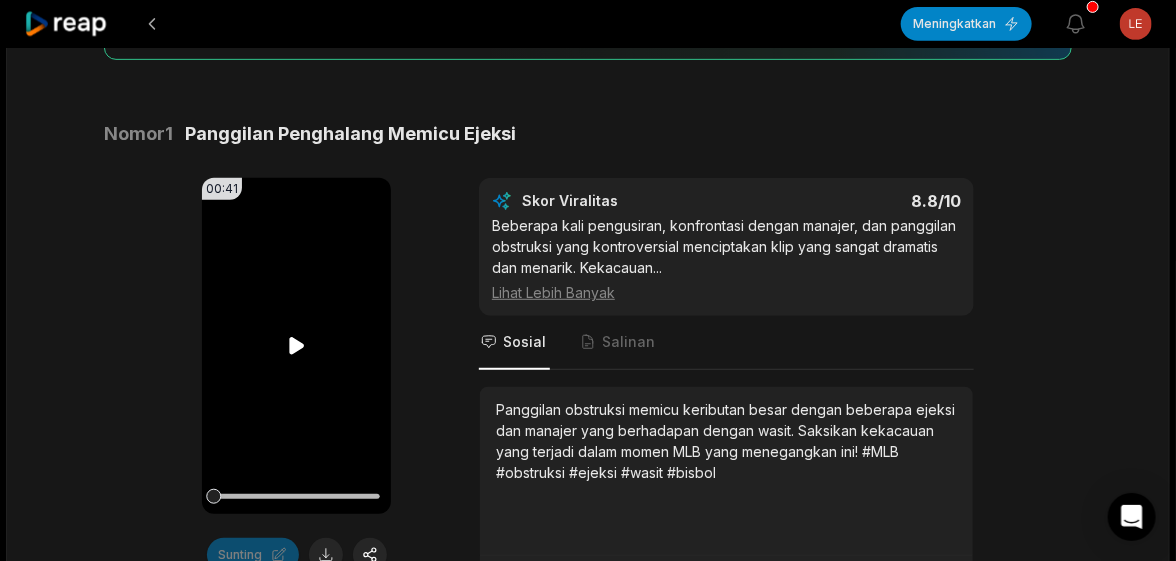 click 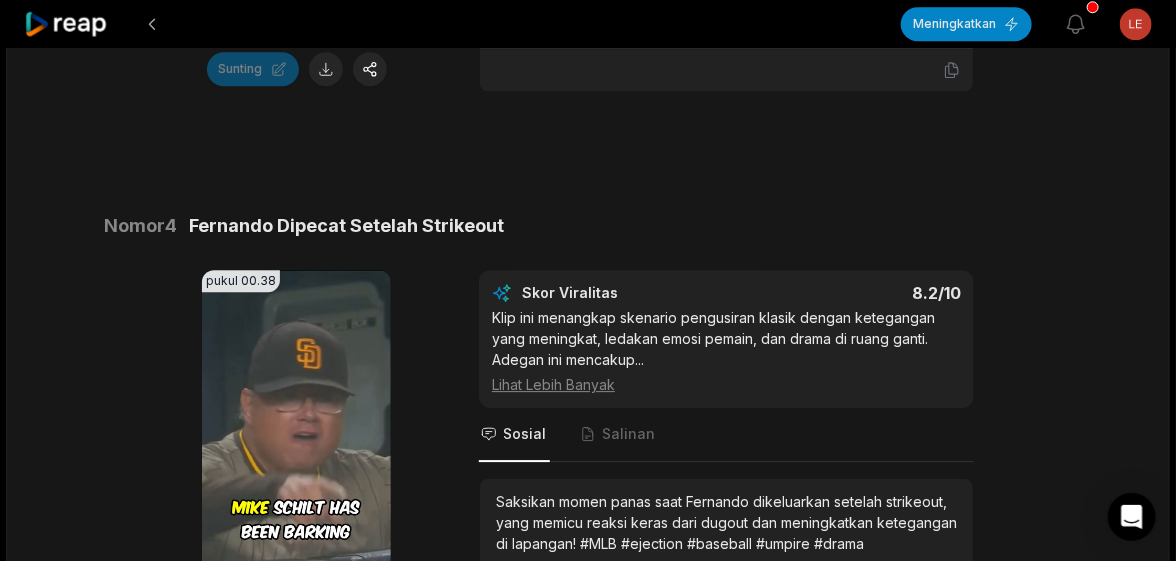 scroll, scrollTop: 2099, scrollLeft: 0, axis: vertical 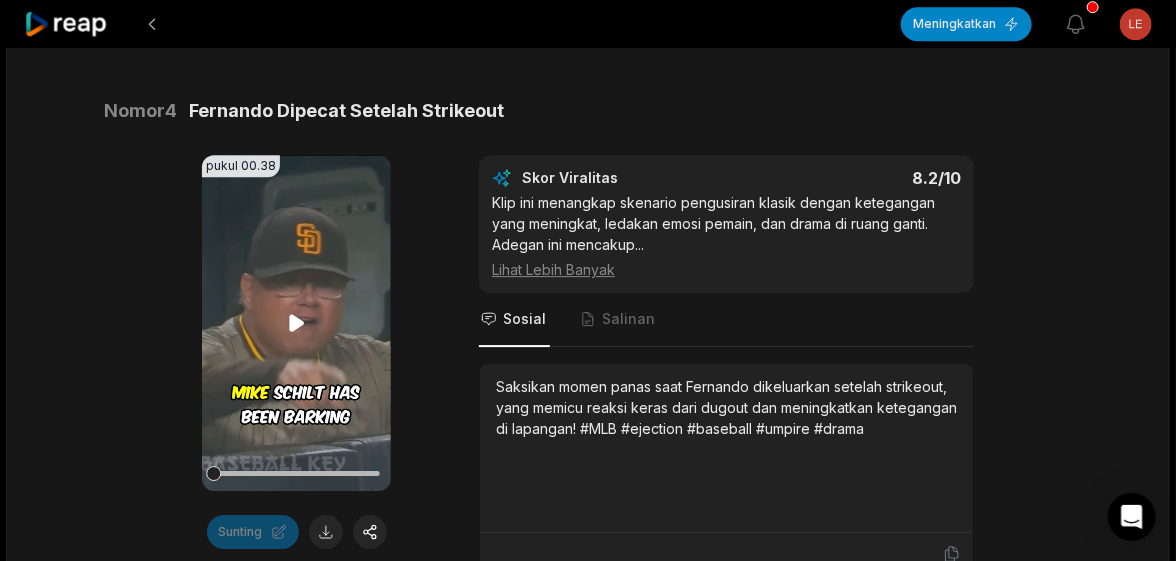 click on "Peramban Anda tidak mendukung format mp4." at bounding box center [296, 323] 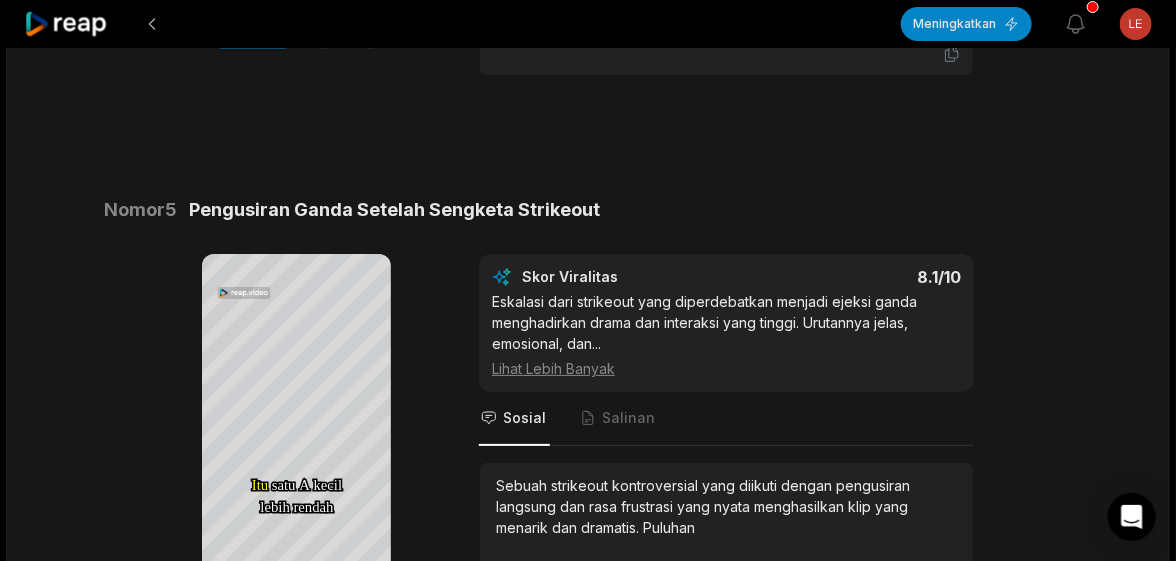 scroll, scrollTop: 2700, scrollLeft: 0, axis: vertical 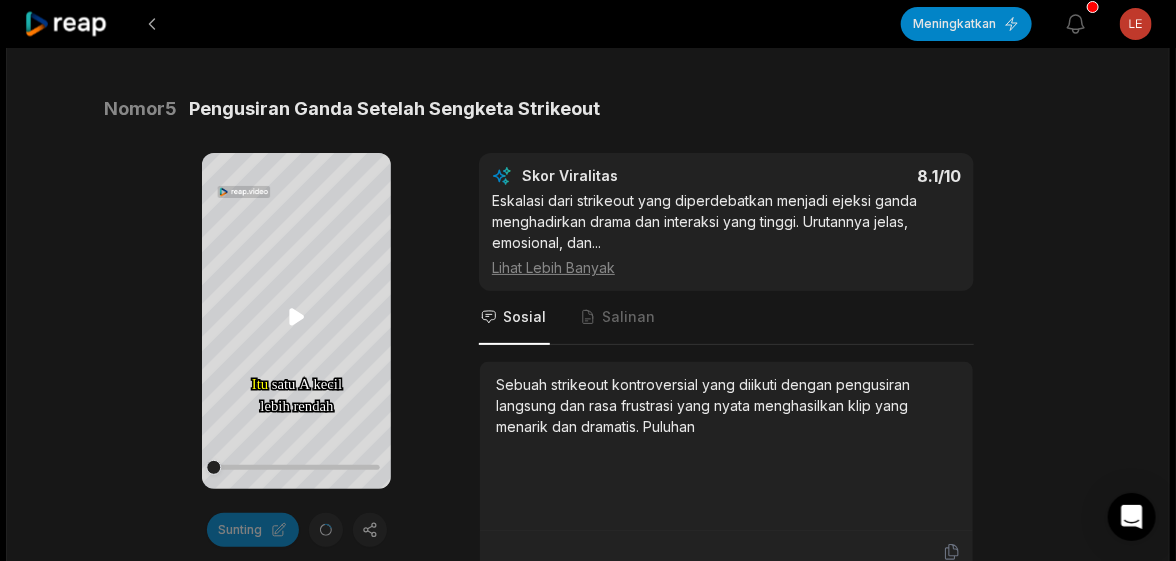 click 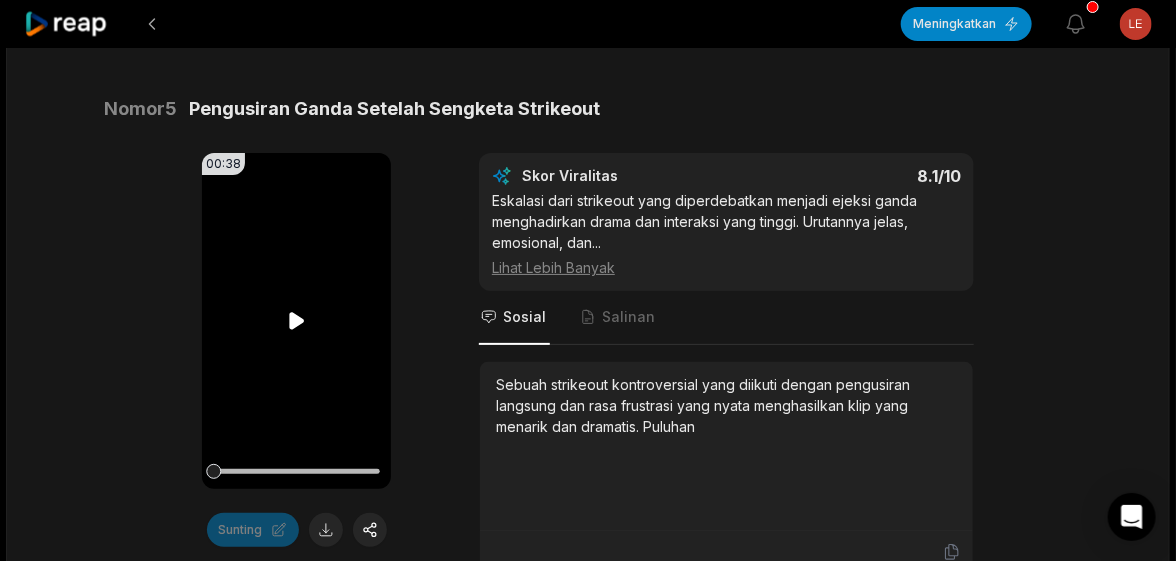 click 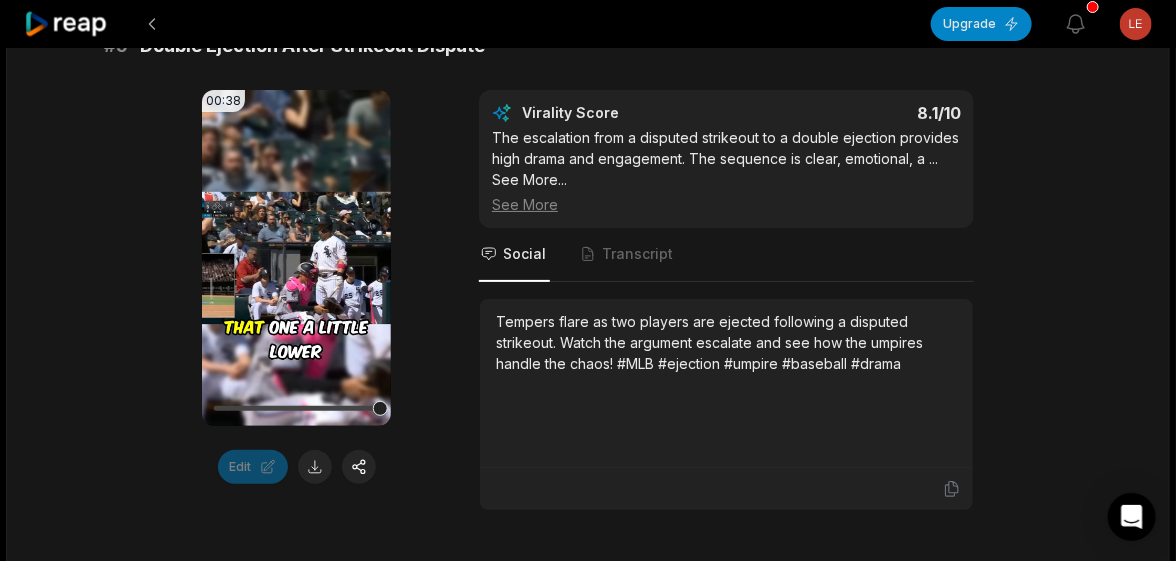 scroll, scrollTop: 2658, scrollLeft: 0, axis: vertical 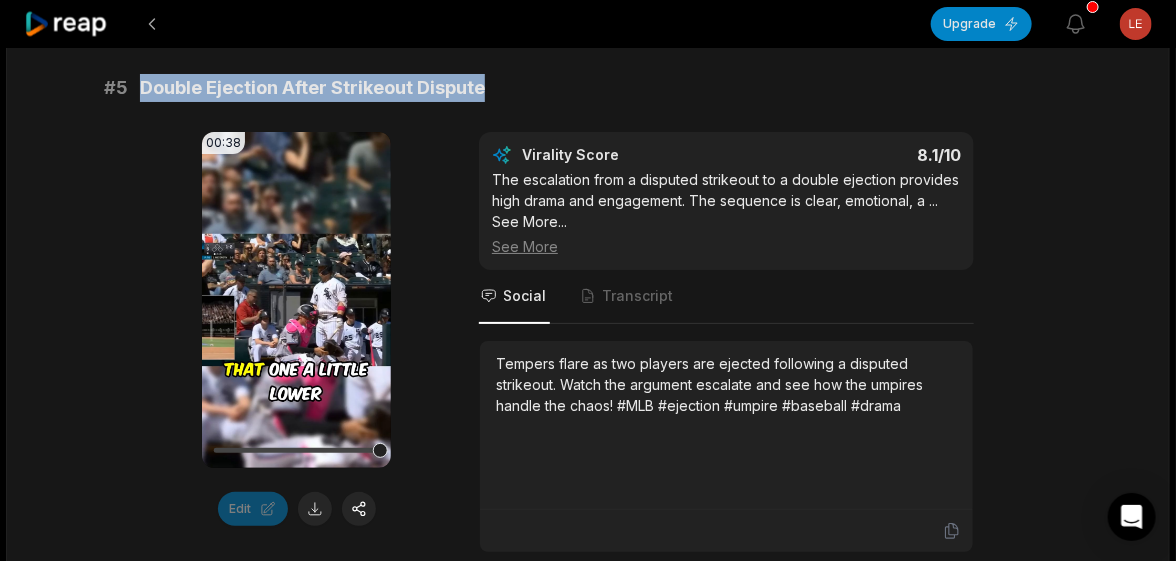 drag, startPoint x: 354, startPoint y: 100, endPoint x: 138, endPoint y: 104, distance: 216.03703 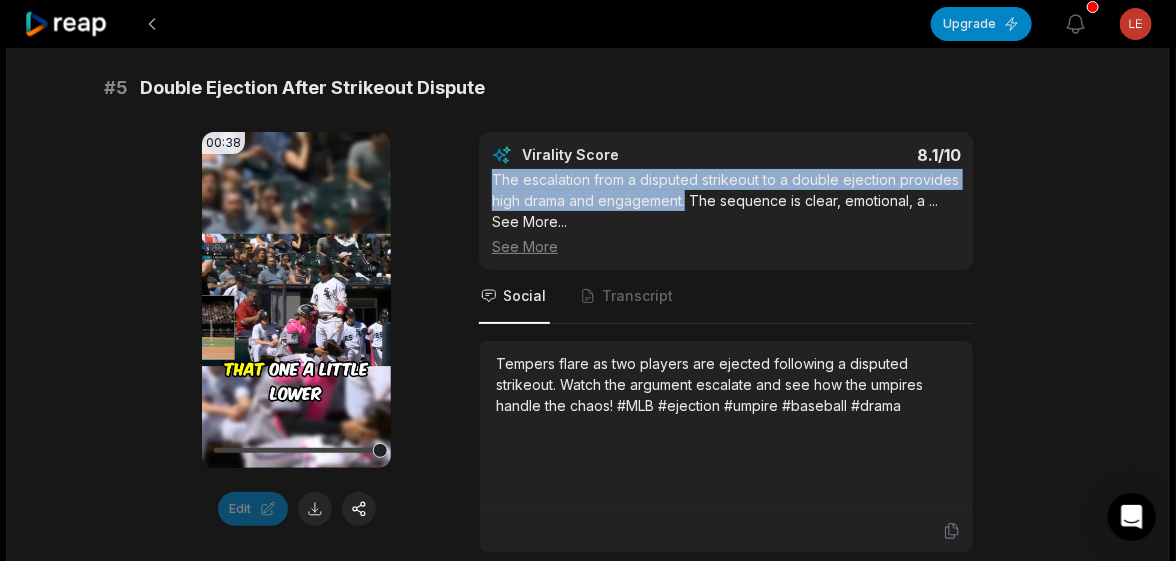 drag, startPoint x: 493, startPoint y: 194, endPoint x: 686, endPoint y: 212, distance: 193.83755 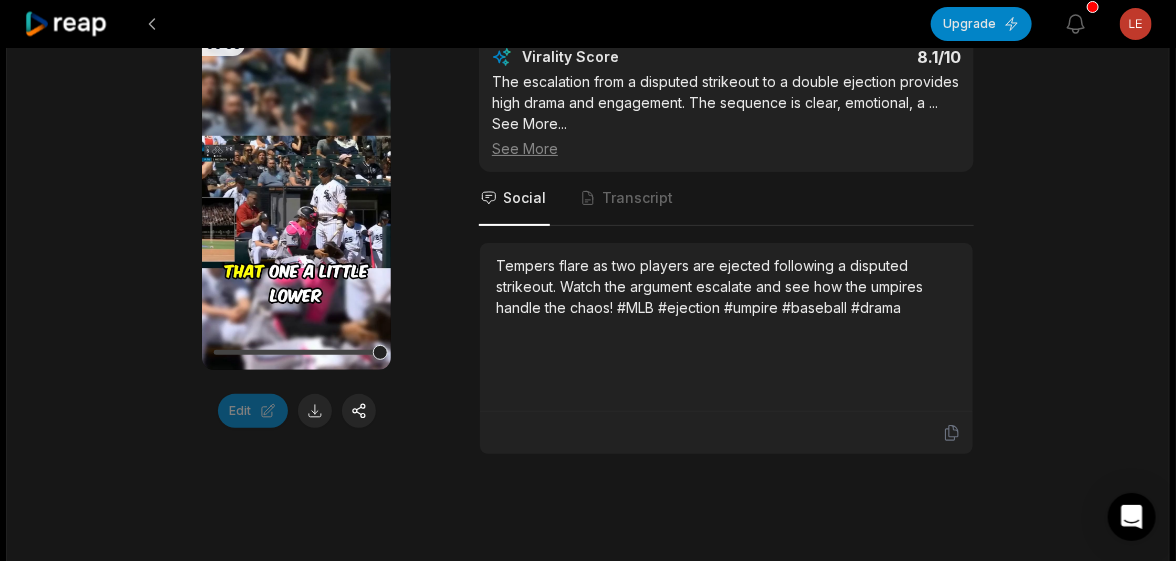 scroll, scrollTop: 2757, scrollLeft: 0, axis: vertical 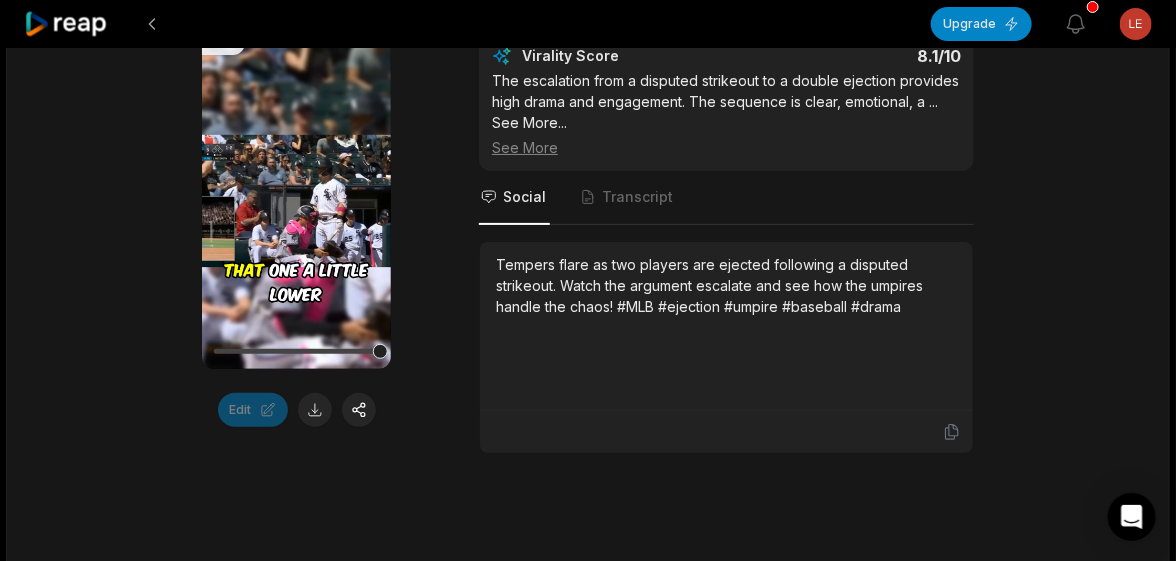 click 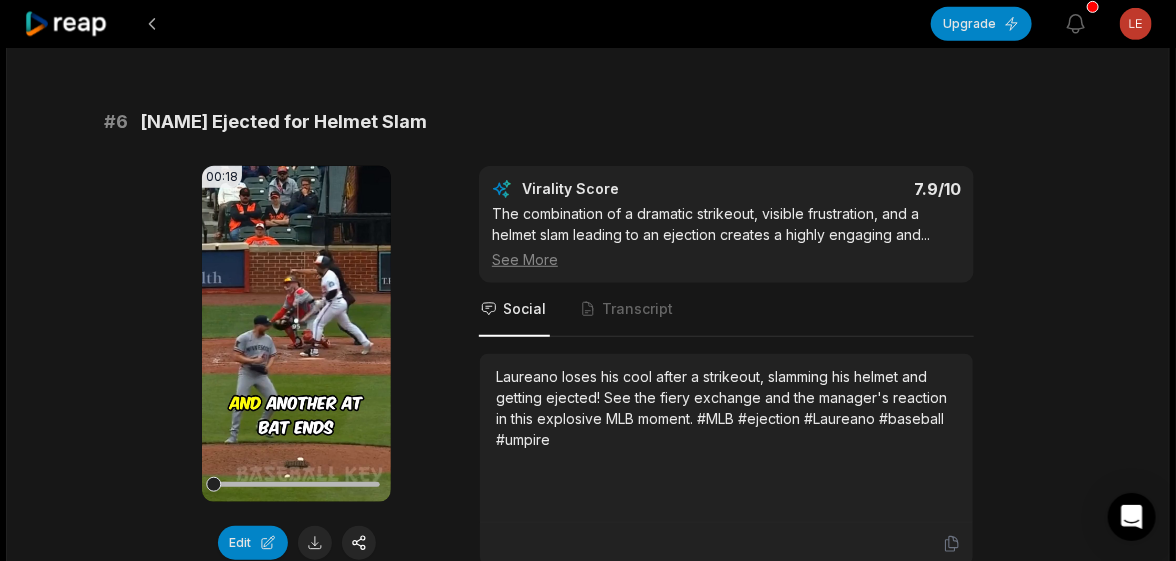scroll, scrollTop: 3097, scrollLeft: 0, axis: vertical 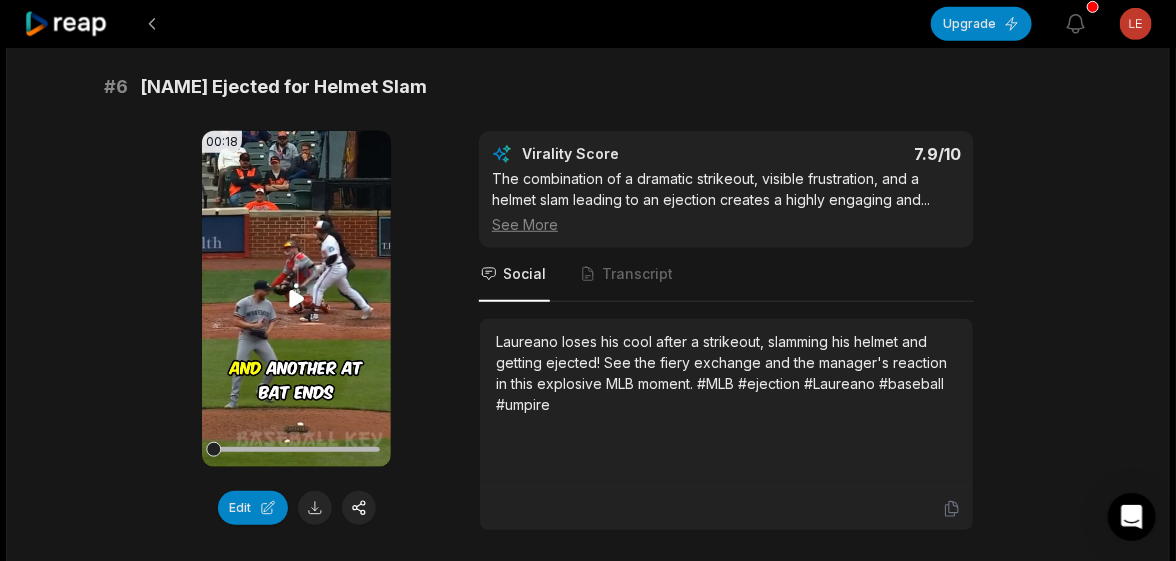 click 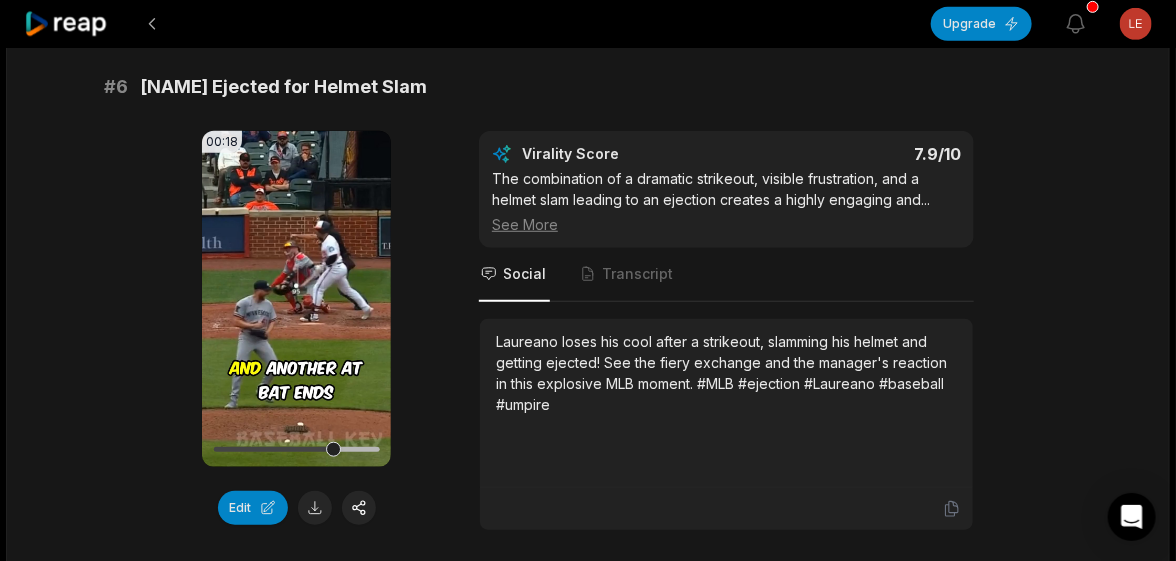 scroll, scrollTop: 3139, scrollLeft: 0, axis: vertical 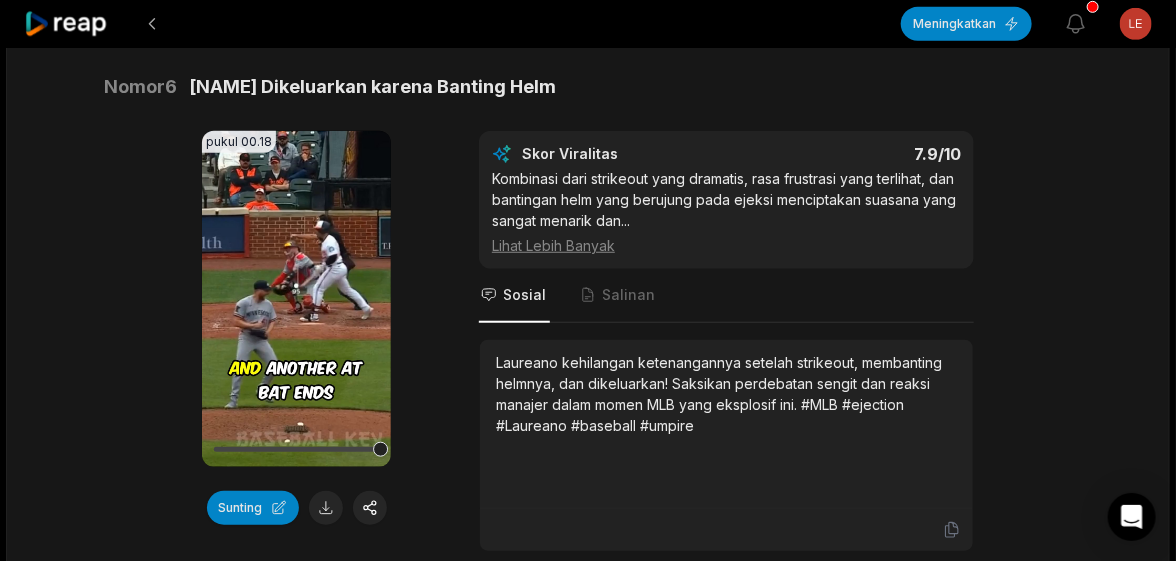 click on "Pukul 00.18 Peramban Anda tidak mendukung format mp4. Sunting Skor Viralitas 7.9  /10 Kombinasi dari strikeout yang dramatis, rasa frustrasi yang terlihat, dan bantingan helm yang berujung pada ejeksi menciptakan suasana yang sangat menarik dan  ...   Lihat Lebih Banyak Sosial Salinan Laureano kehilangan ketenangannya setelah strikeout, membanting helmnya, dan dikeluarkan! Saksikan perdebatan sengit dan reaksi manajer dalam momen MLB yang eksplosif ini. #MLB #ejection #Laureano #baseball #umpire" at bounding box center (588, 341) 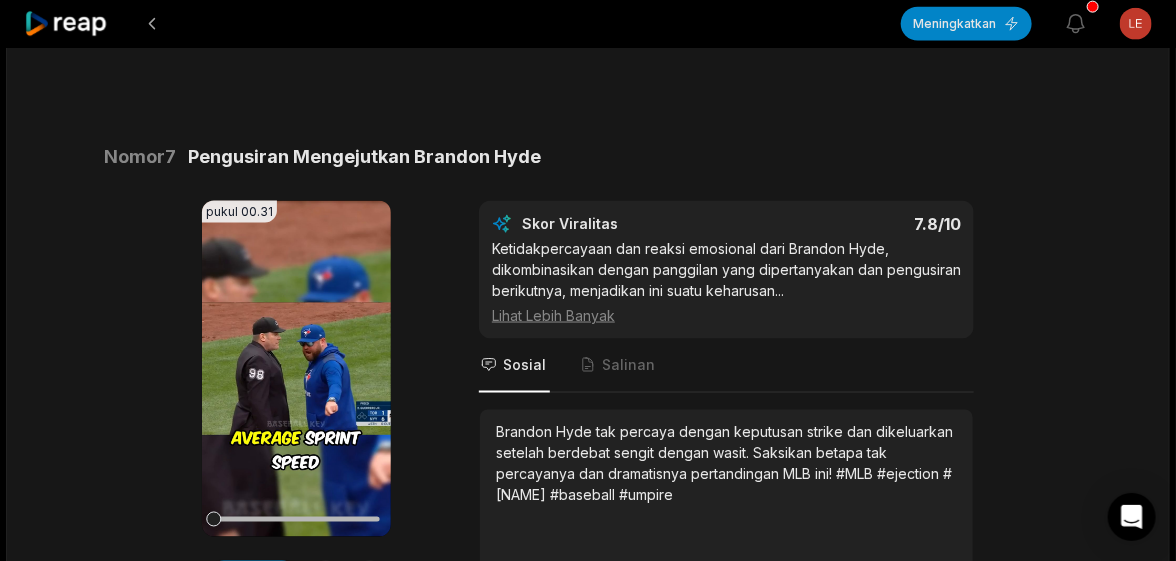 scroll, scrollTop: 3739, scrollLeft: 0, axis: vertical 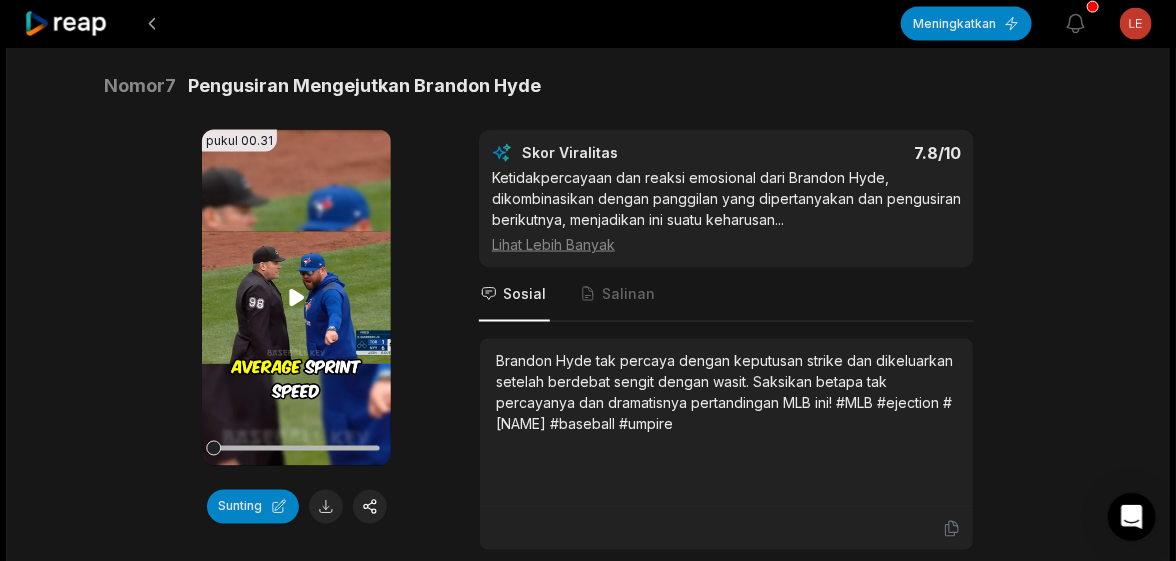 click 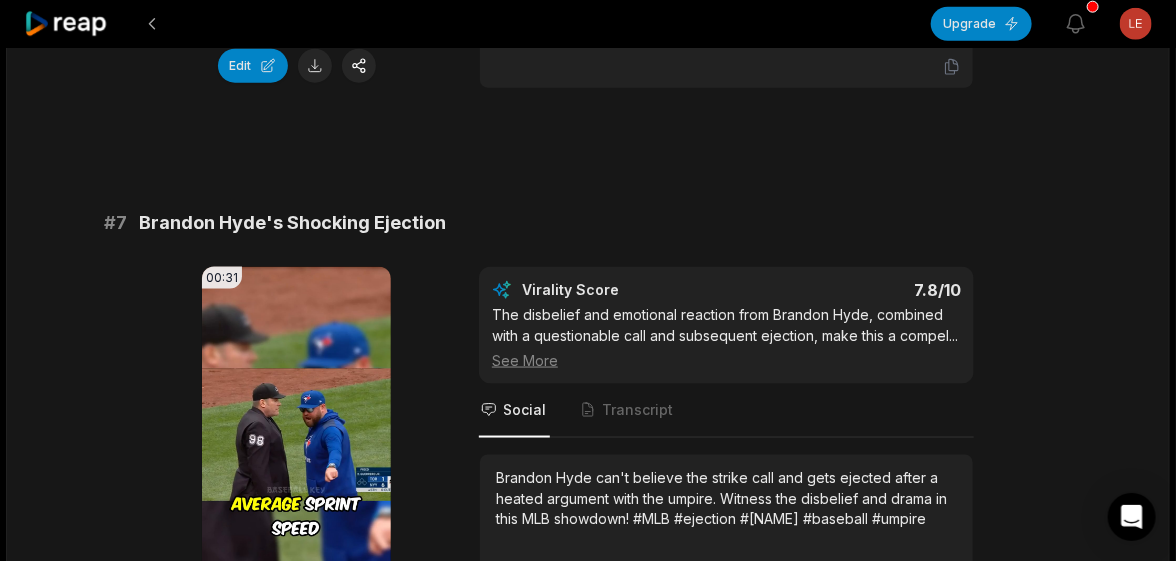 scroll, scrollTop: 3497, scrollLeft: 0, axis: vertical 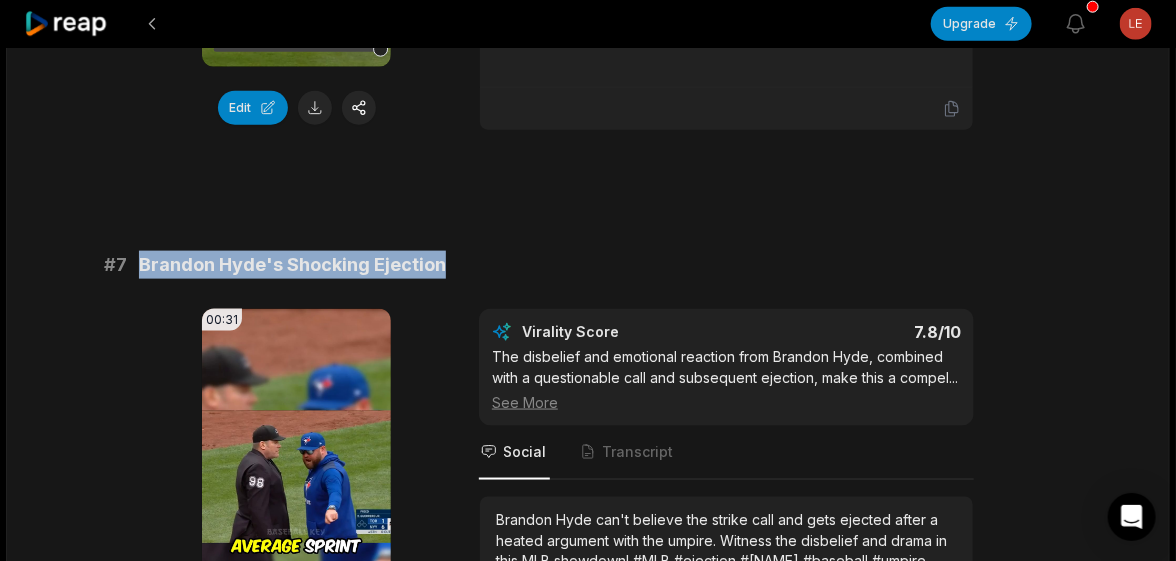 drag, startPoint x: 478, startPoint y: 260, endPoint x: 142, endPoint y: 262, distance: 336.00595 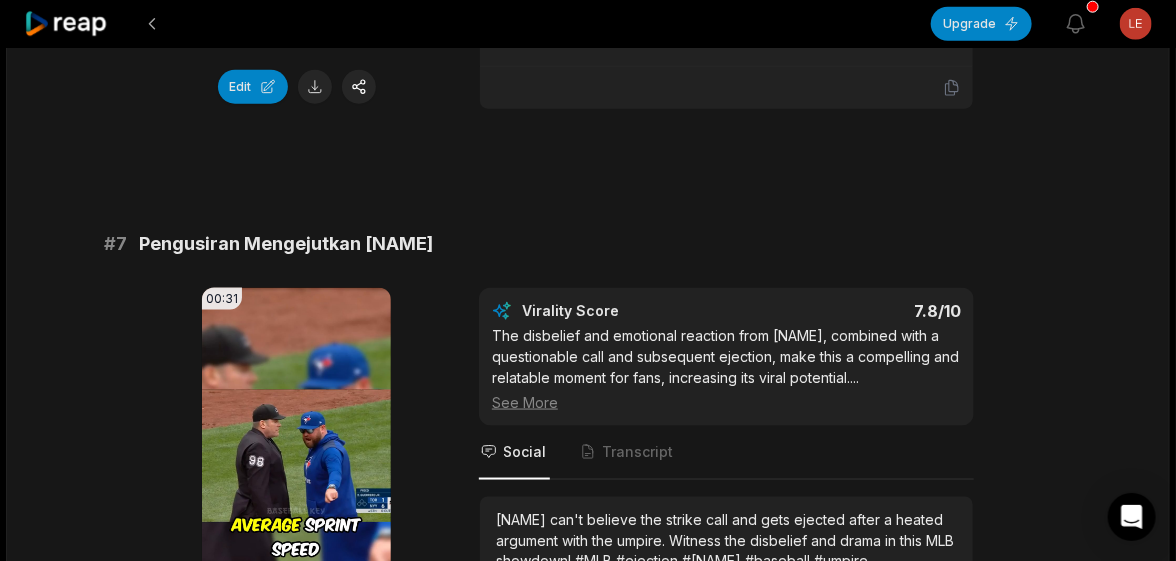 scroll, scrollTop: 0, scrollLeft: 0, axis: both 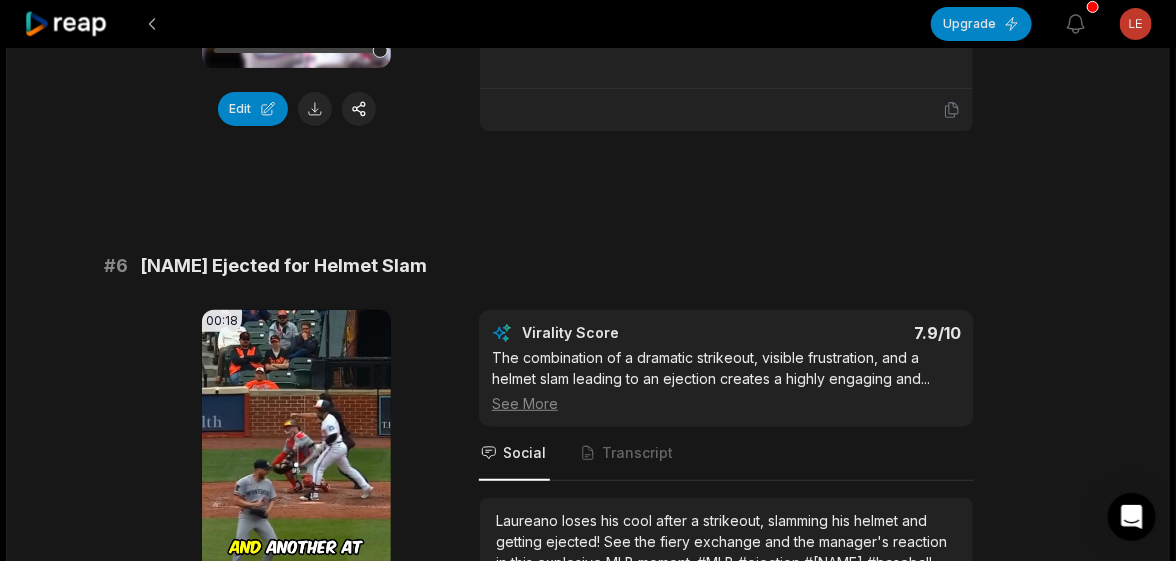 drag, startPoint x: 446, startPoint y: 282, endPoint x: 143, endPoint y: 282, distance: 303 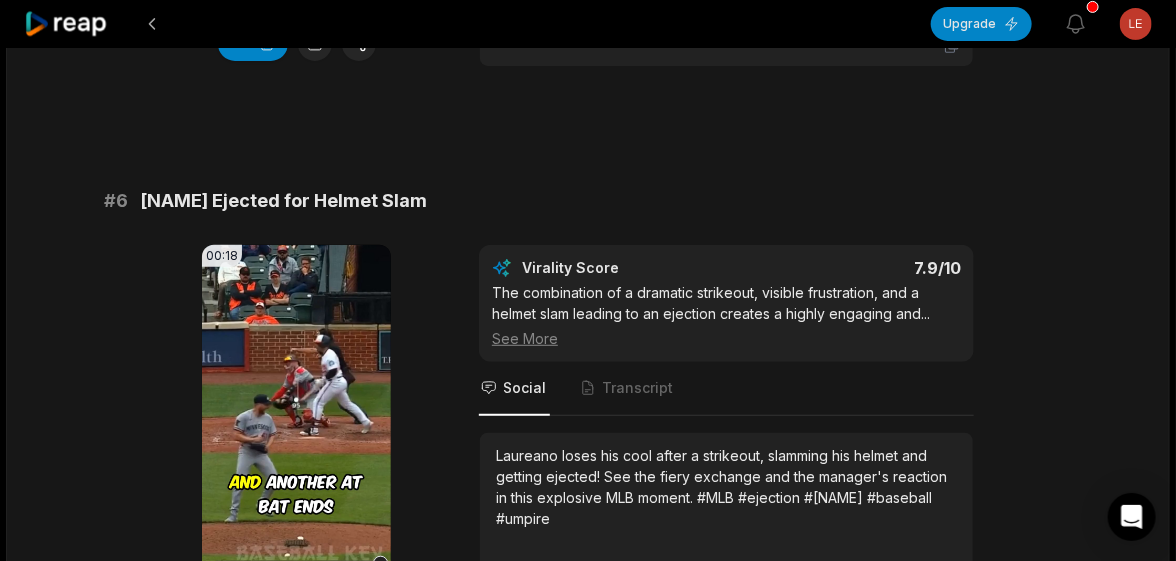 scroll, scrollTop: 2997, scrollLeft: 0, axis: vertical 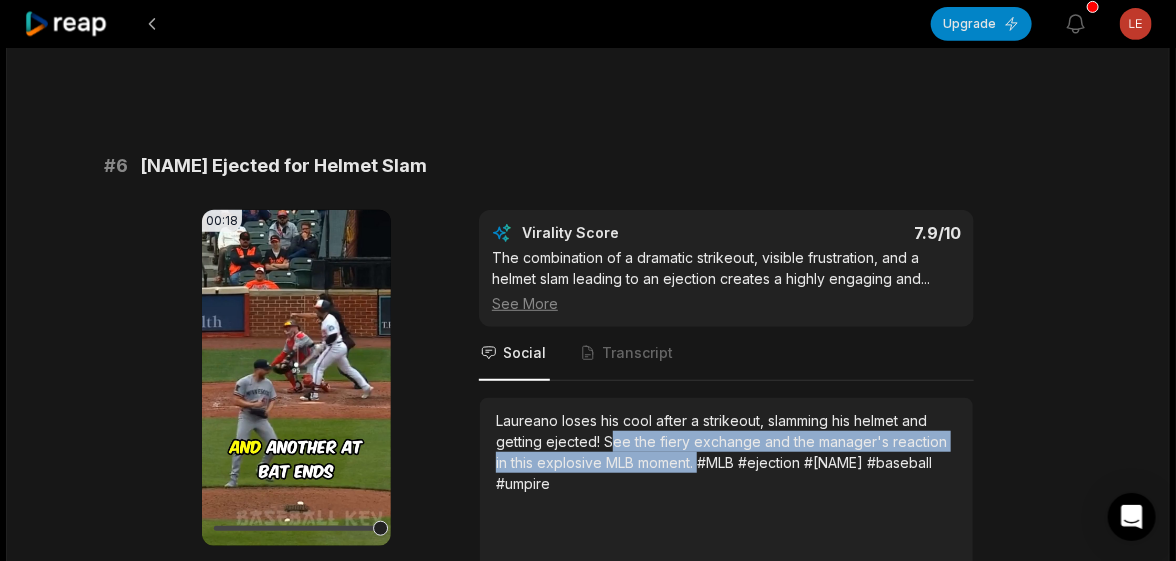 drag, startPoint x: 703, startPoint y: 477, endPoint x: 608, endPoint y: 460, distance: 96.50906 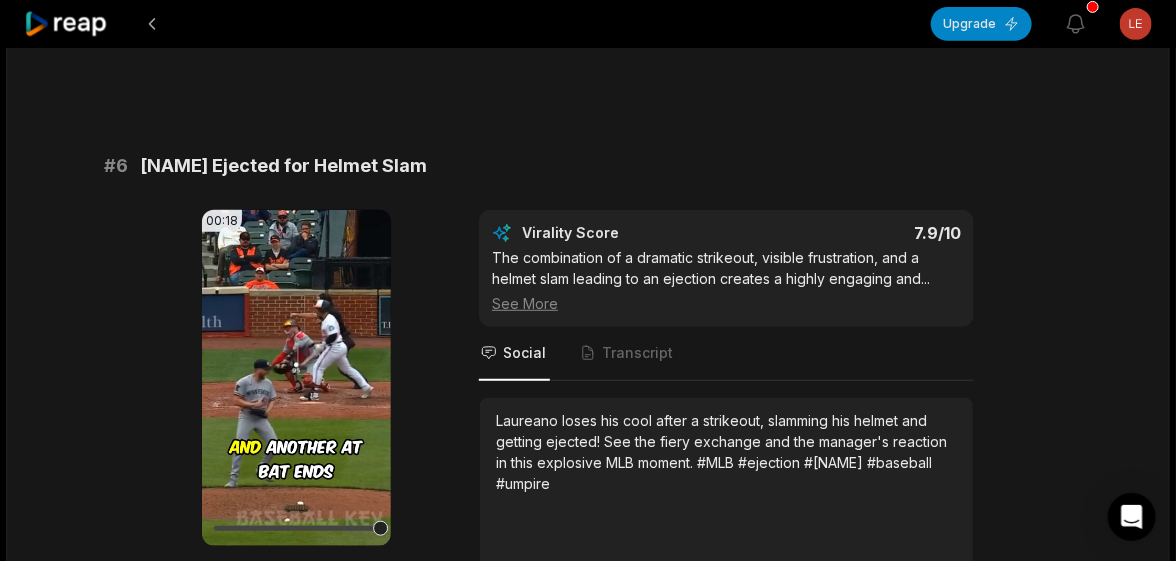 click on "See More" at bounding box center (726, 303) 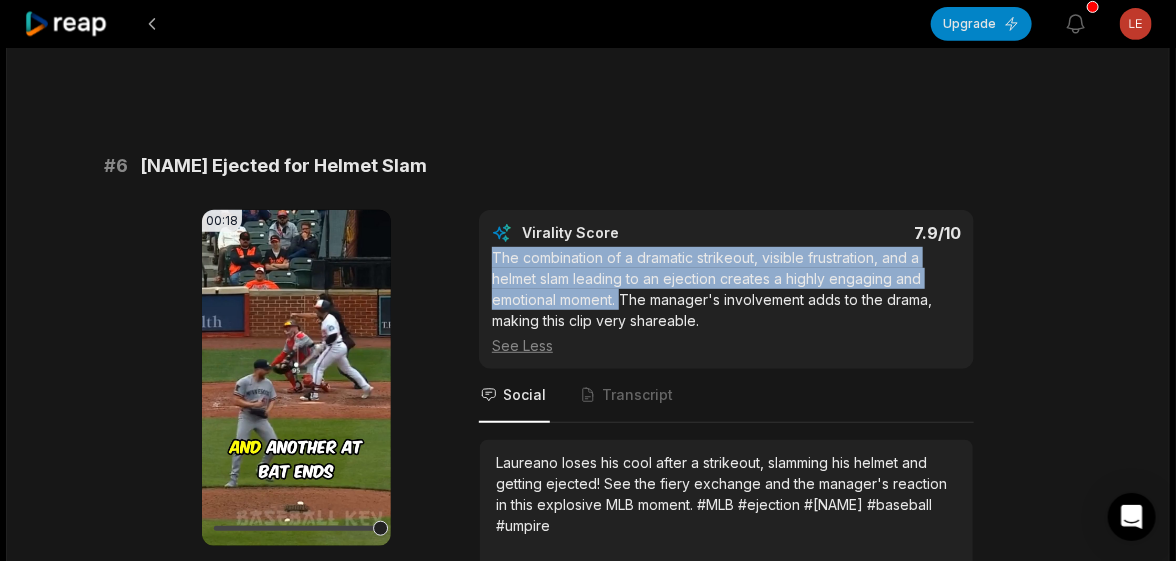 drag, startPoint x: 625, startPoint y: 315, endPoint x: 493, endPoint y: 276, distance: 137.64084 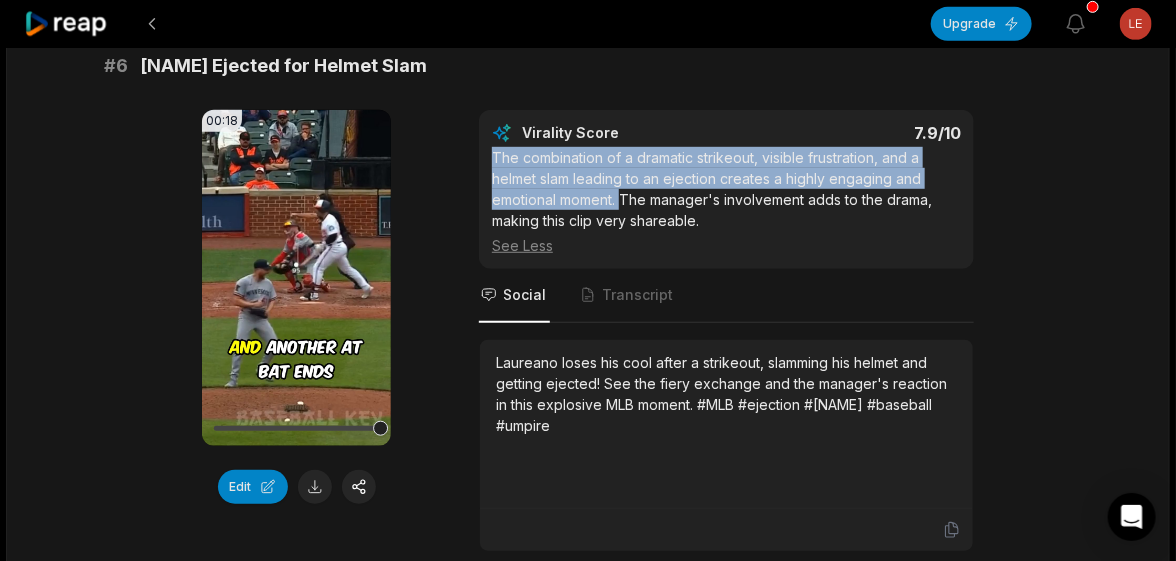scroll, scrollTop: 3197, scrollLeft: 0, axis: vertical 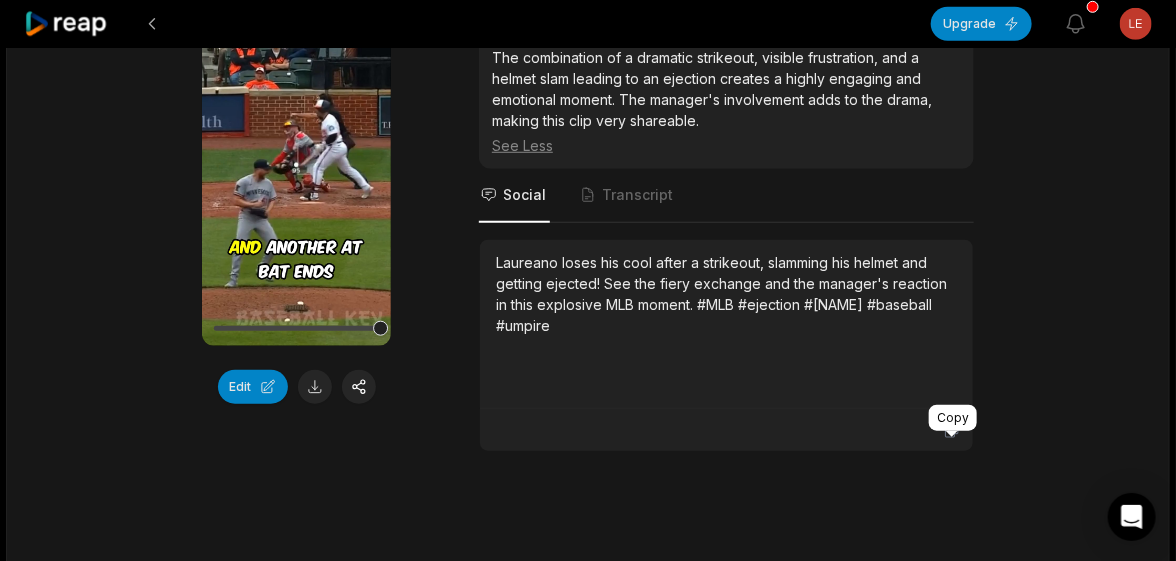 click 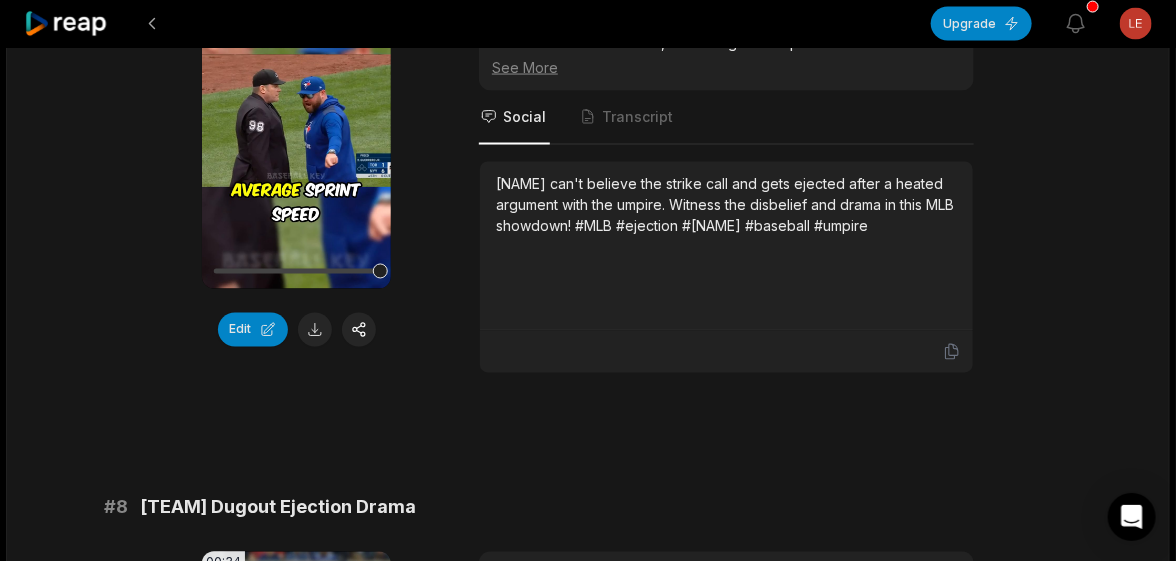 scroll, scrollTop: 3897, scrollLeft: 0, axis: vertical 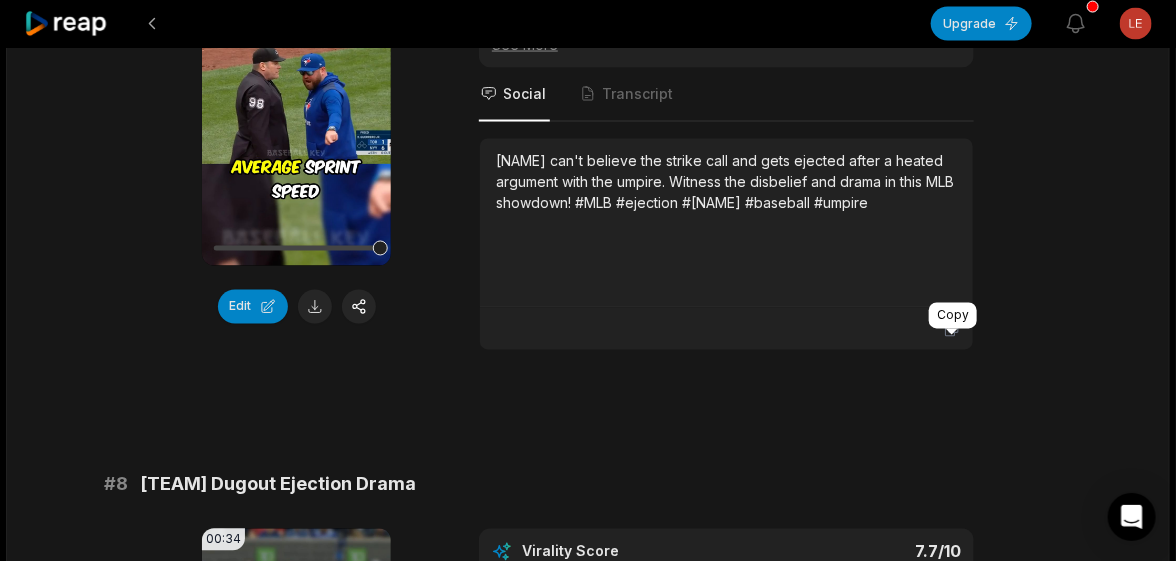 click 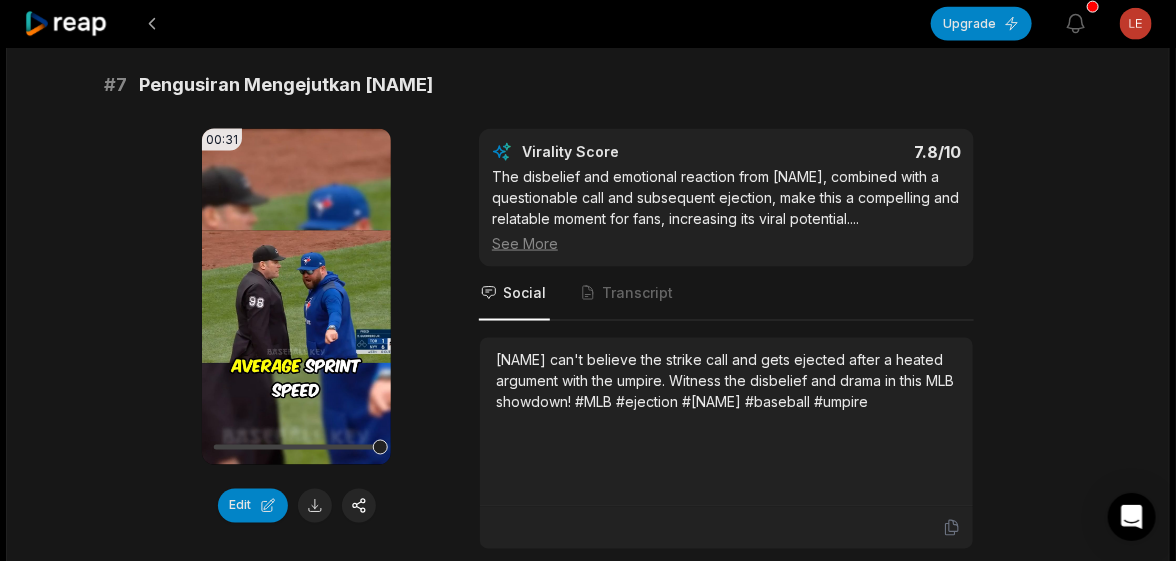 scroll, scrollTop: 3697, scrollLeft: 0, axis: vertical 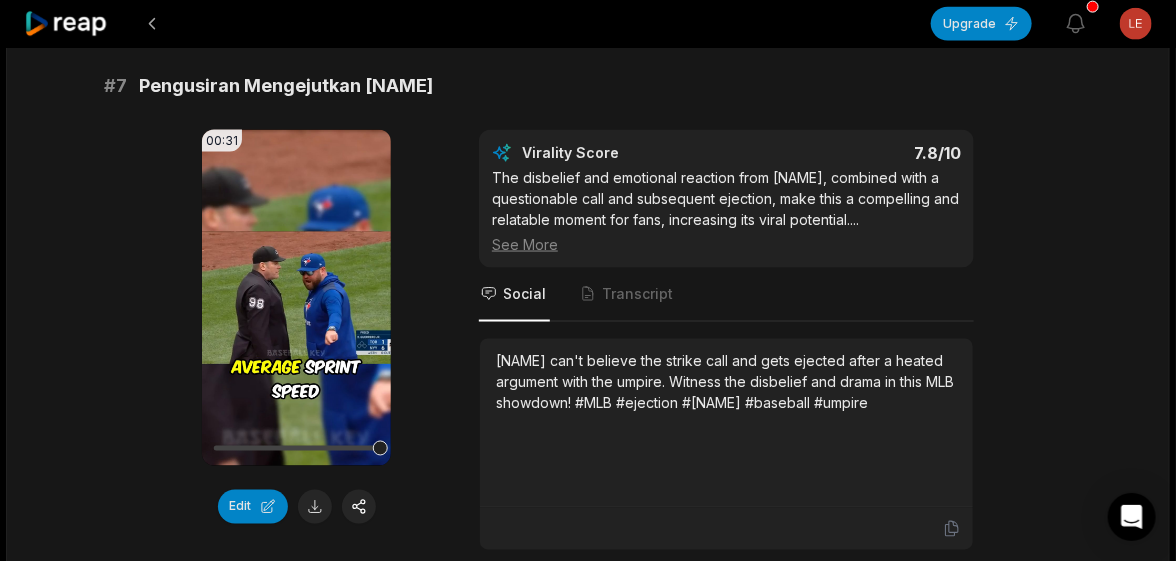 click on "See More" at bounding box center (726, 244) 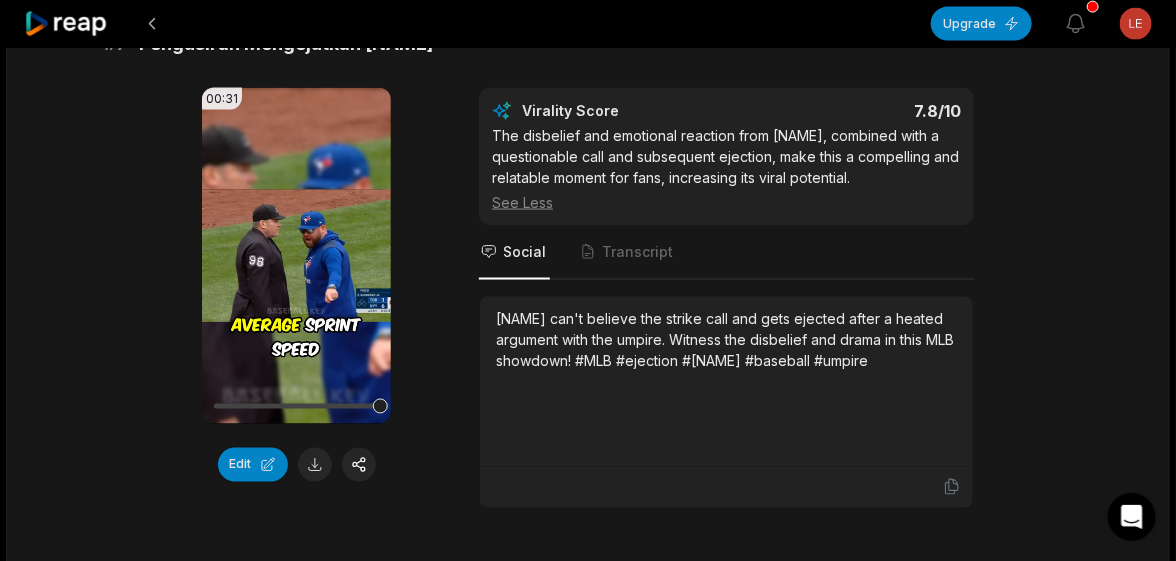 scroll, scrollTop: 3697, scrollLeft: 0, axis: vertical 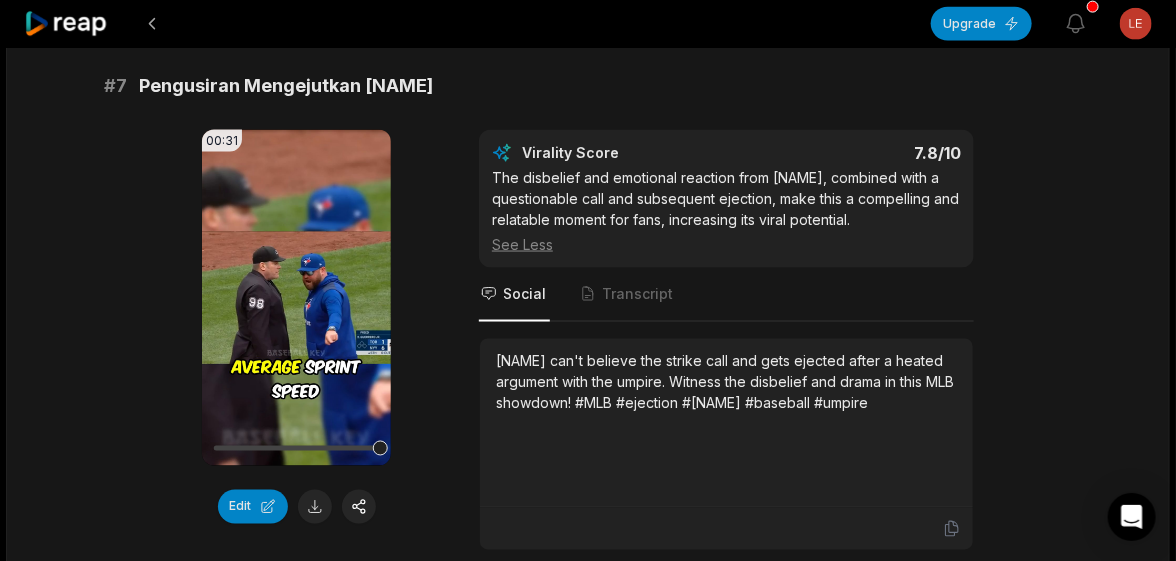 drag, startPoint x: 562, startPoint y: 250, endPoint x: 497, endPoint y: 196, distance: 84.50444 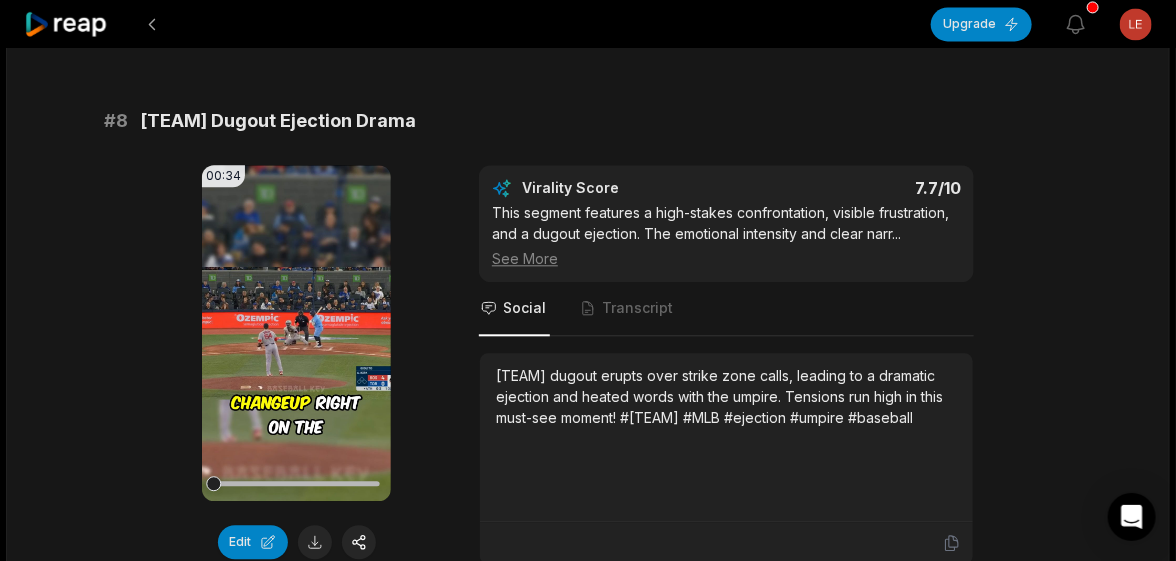 scroll, scrollTop: 4297, scrollLeft: 0, axis: vertical 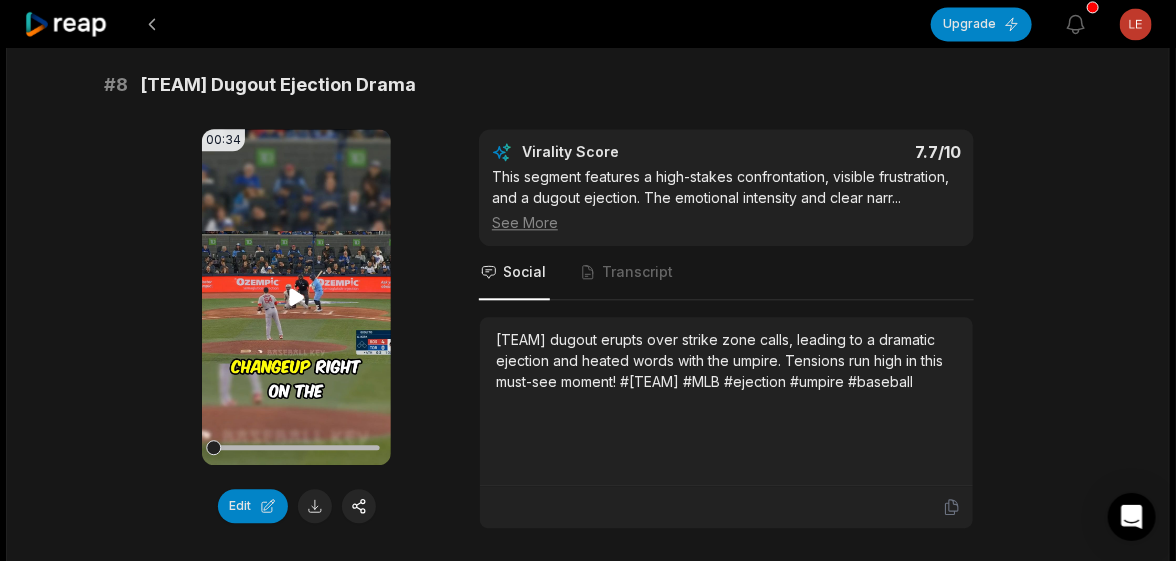 click 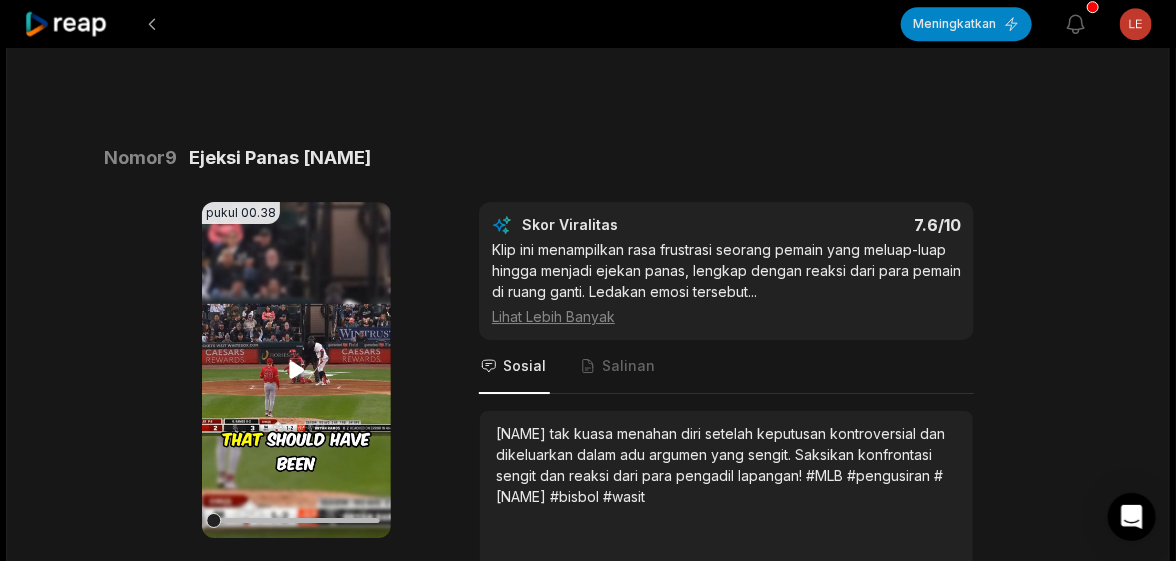 scroll, scrollTop: 4940, scrollLeft: 0, axis: vertical 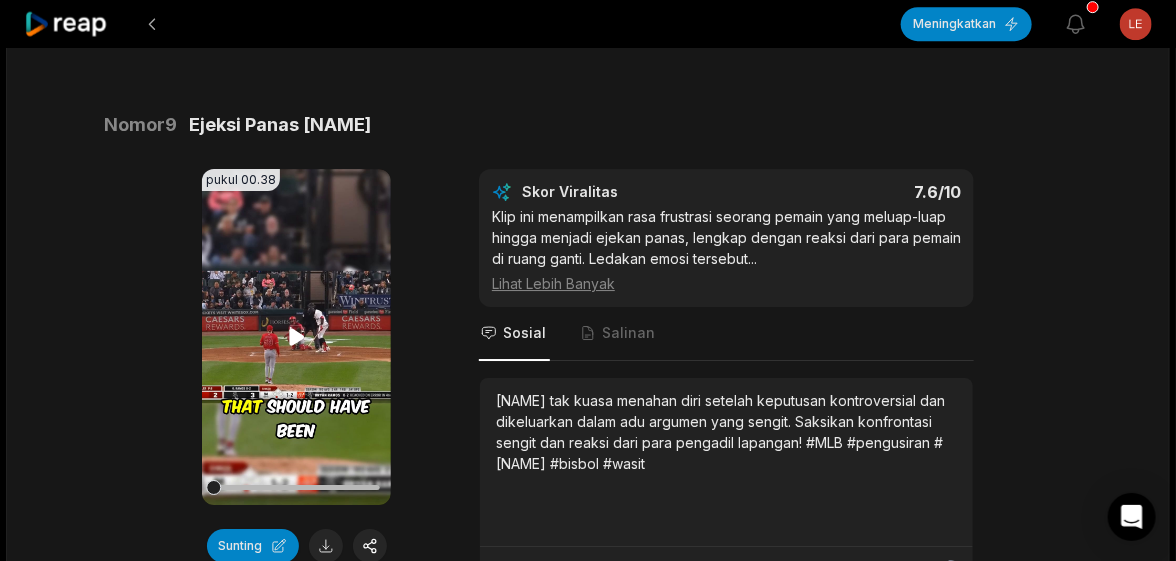 click 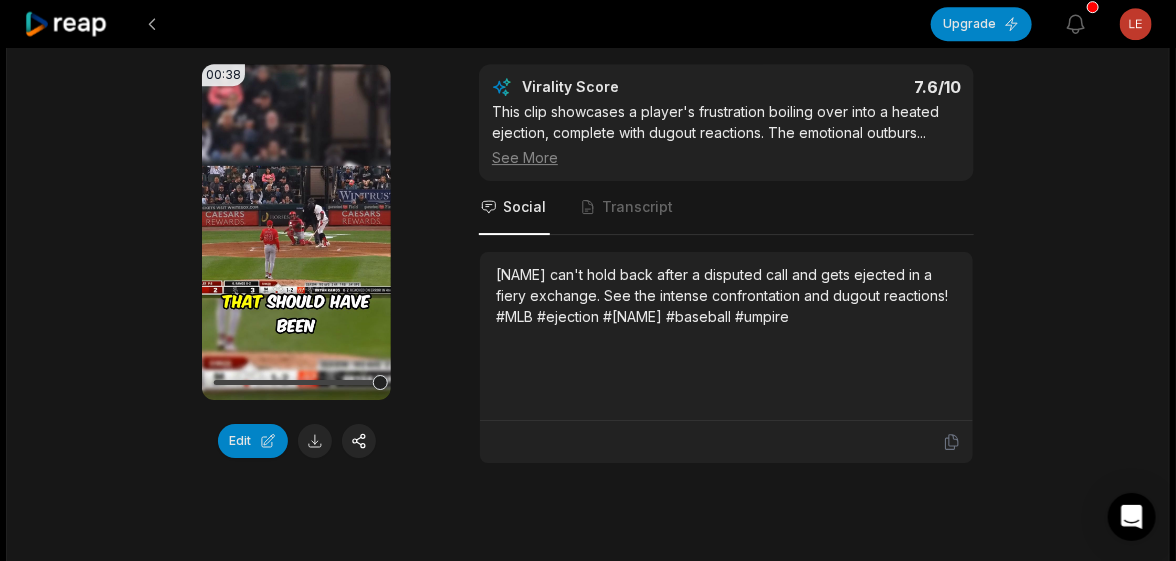 scroll, scrollTop: 4877, scrollLeft: 0, axis: vertical 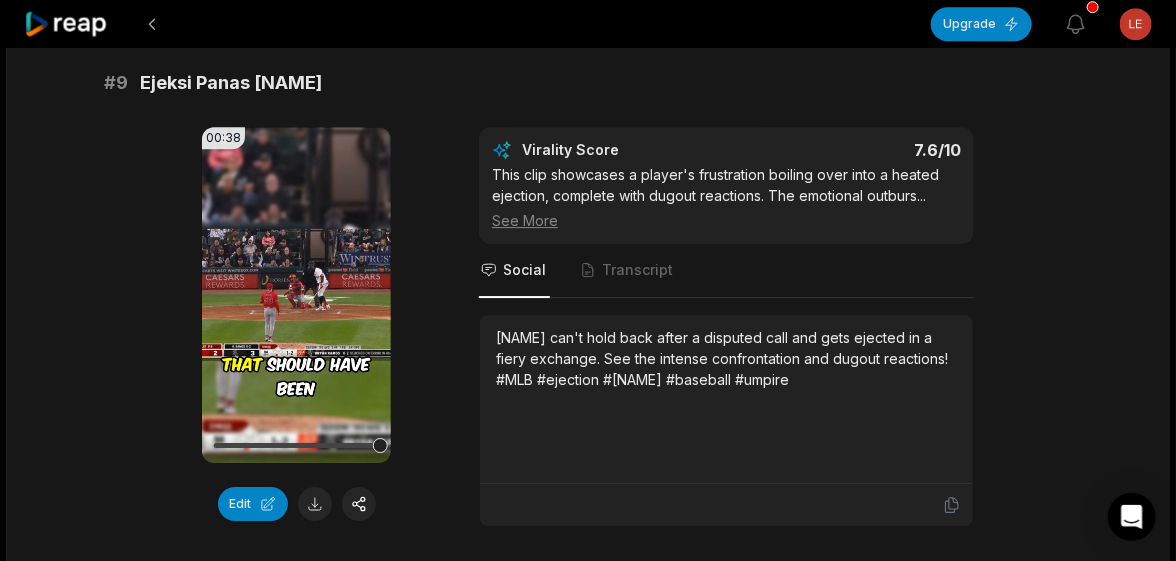 drag, startPoint x: 335, startPoint y: 111, endPoint x: 138, endPoint y: 112, distance: 197.00253 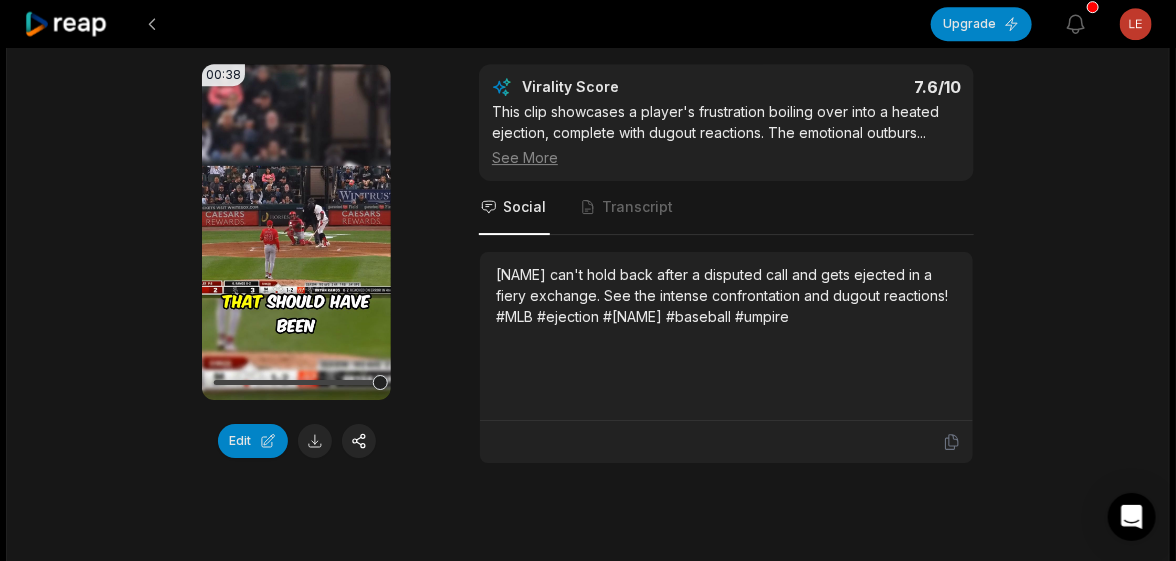 scroll, scrollTop: 4877, scrollLeft: 0, axis: vertical 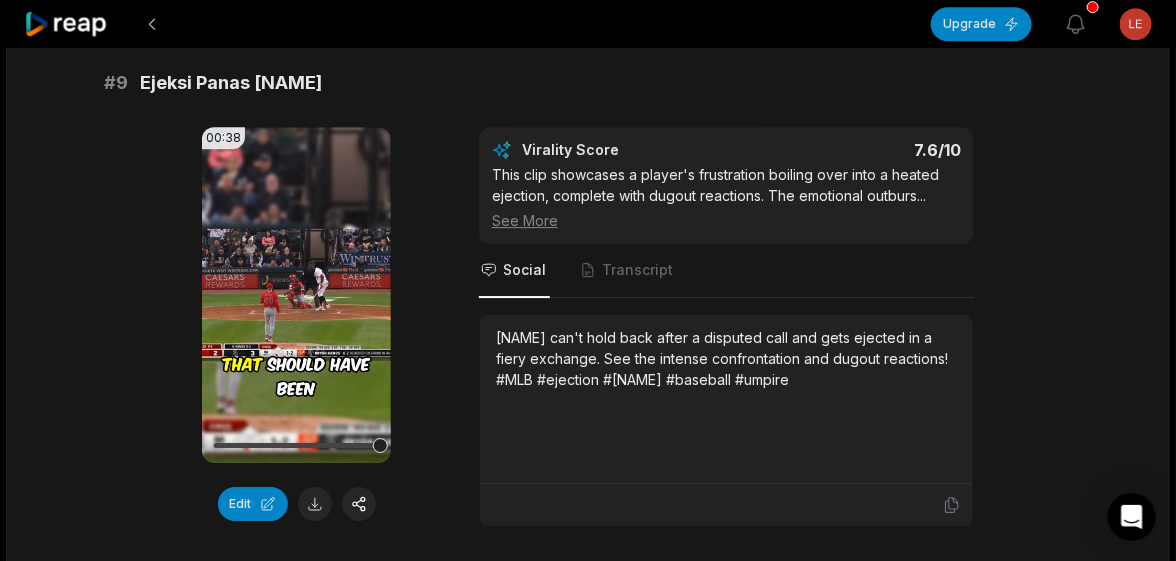 drag, startPoint x: 910, startPoint y: 413, endPoint x: 483, endPoint y: 371, distance: 429.0606 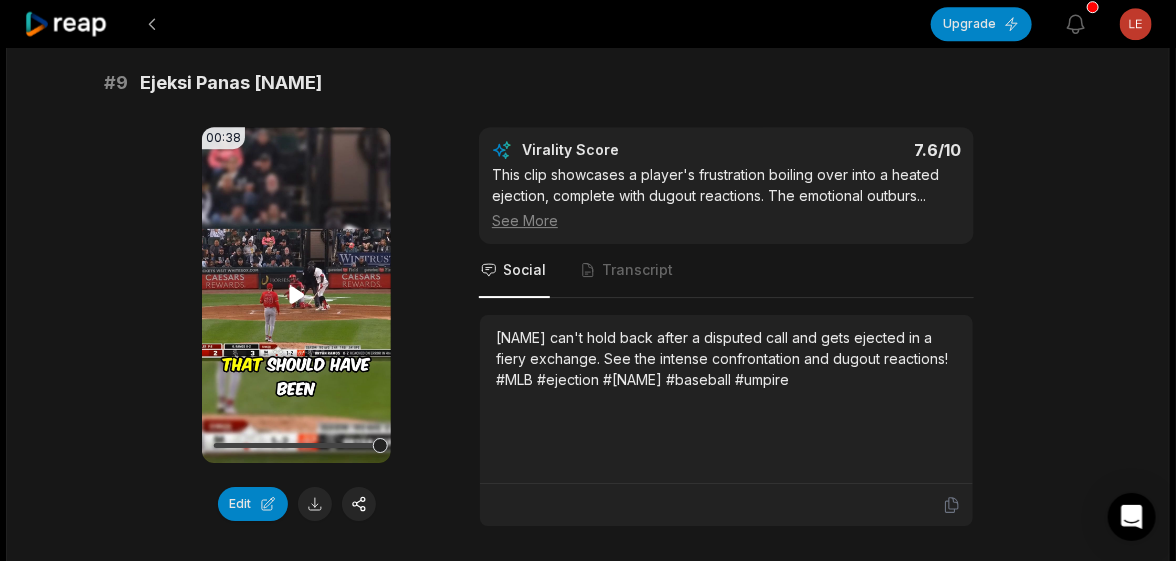 click 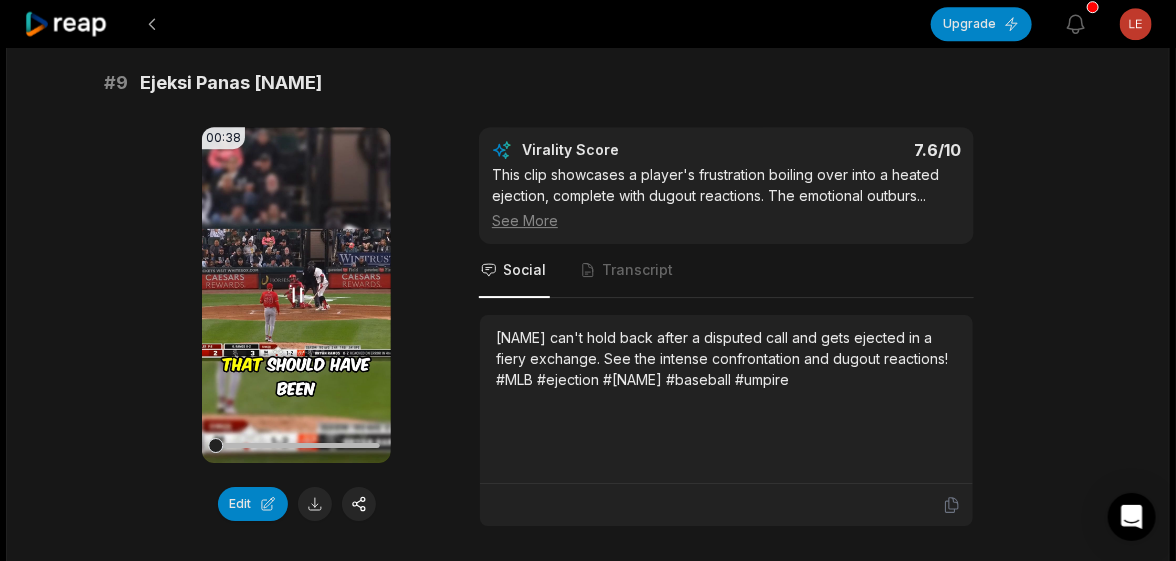 click 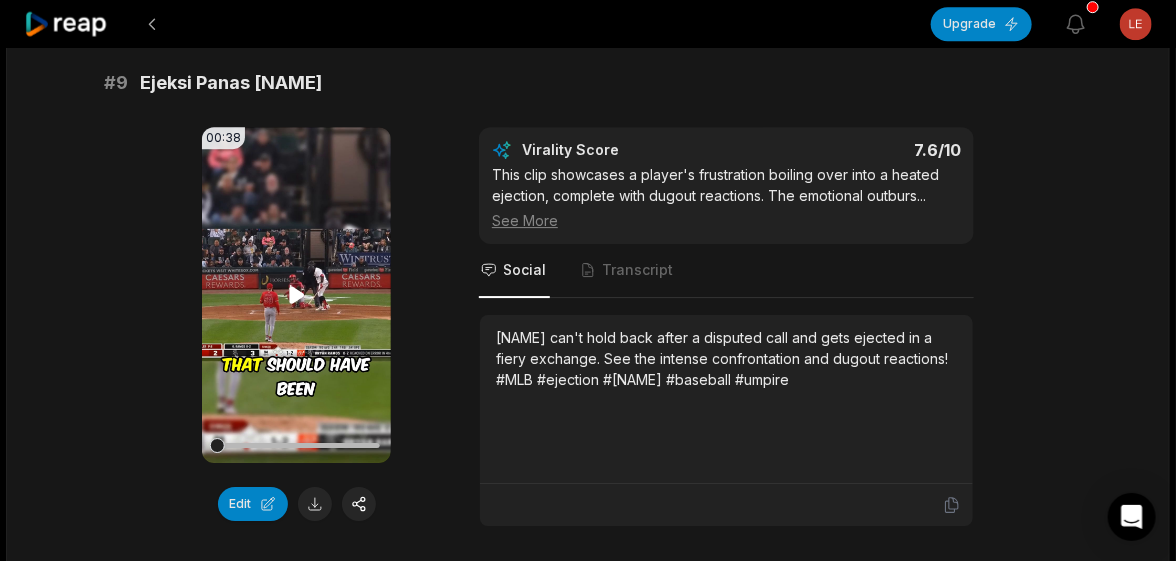 click 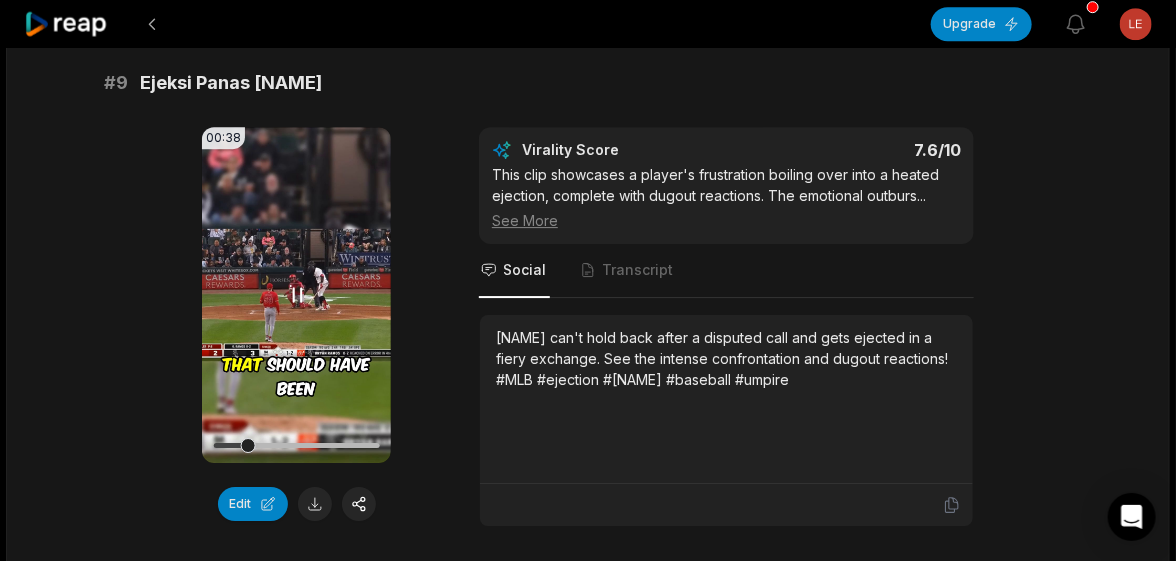 click 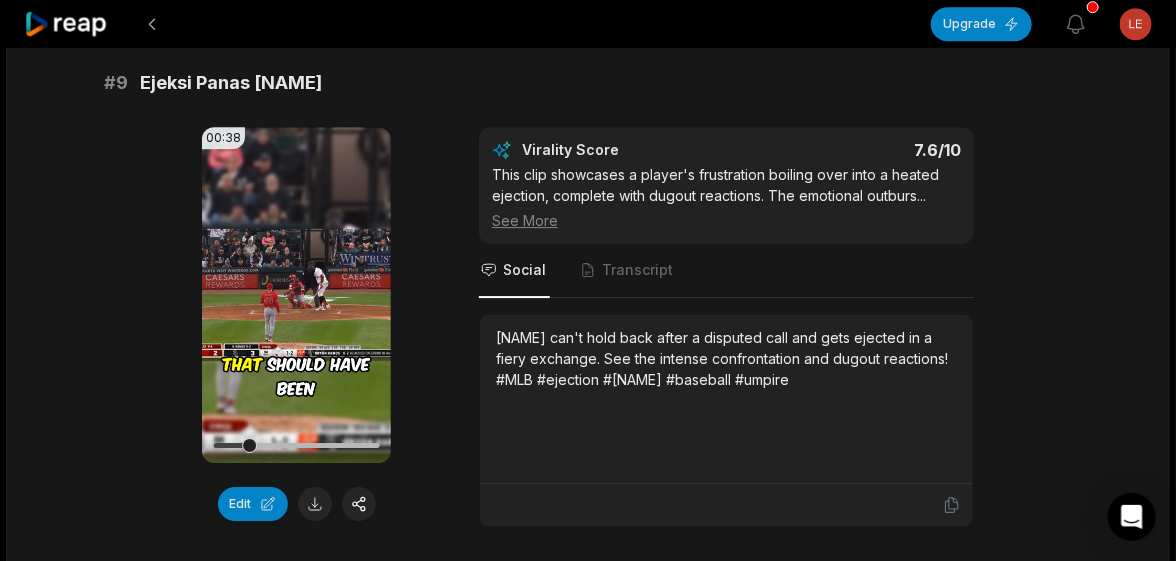drag, startPoint x: 426, startPoint y: 112, endPoint x: 141, endPoint y: 114, distance: 285.00702 